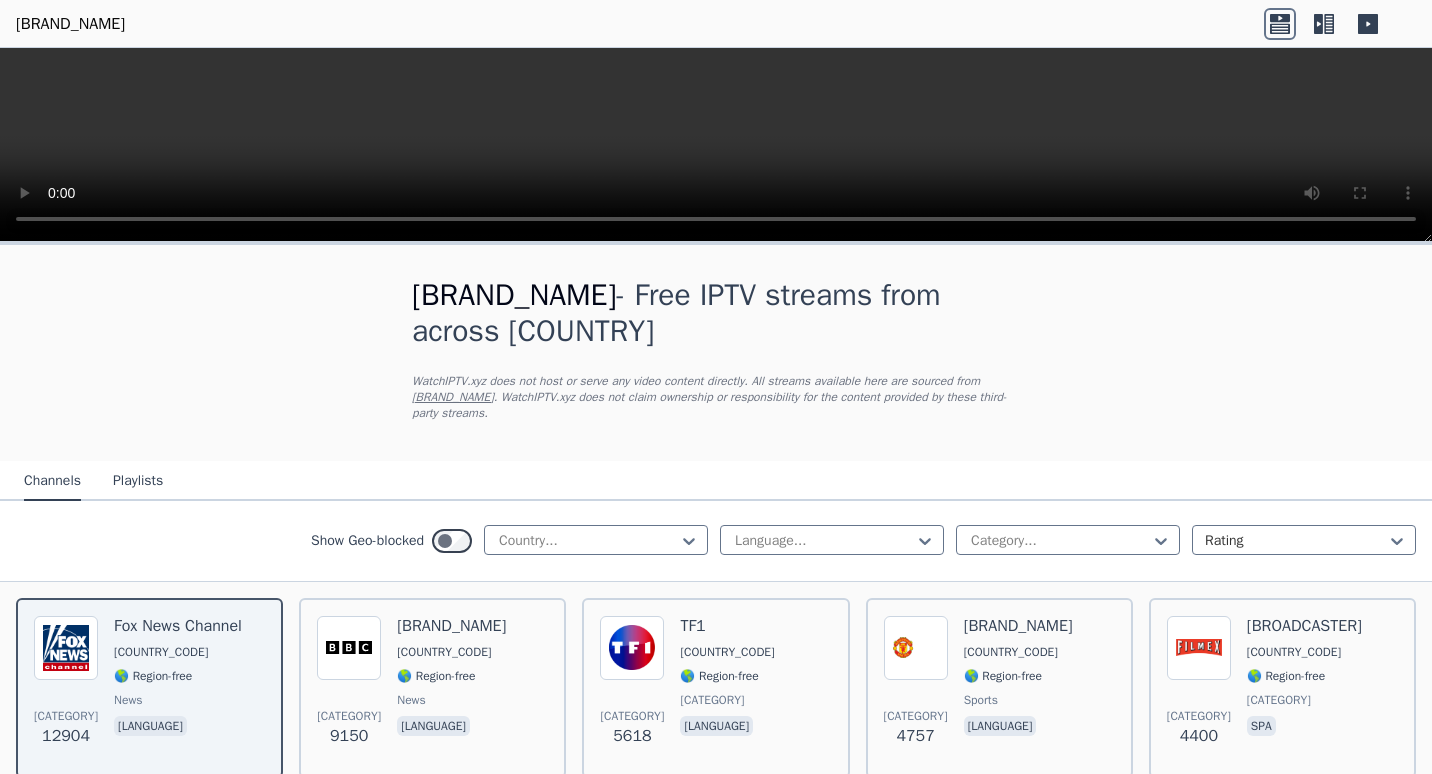 scroll, scrollTop: 0, scrollLeft: 0, axis: both 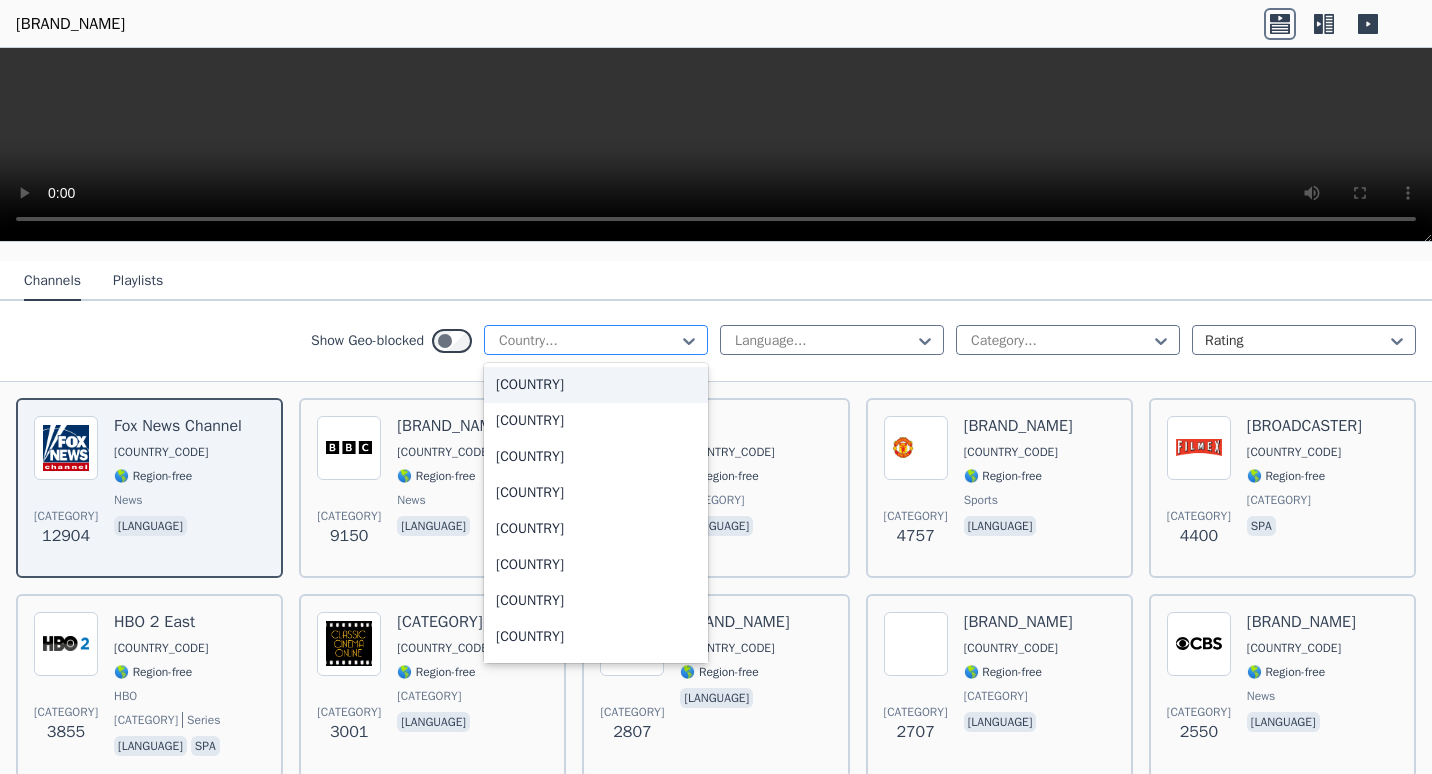 click at bounding box center (588, 341) 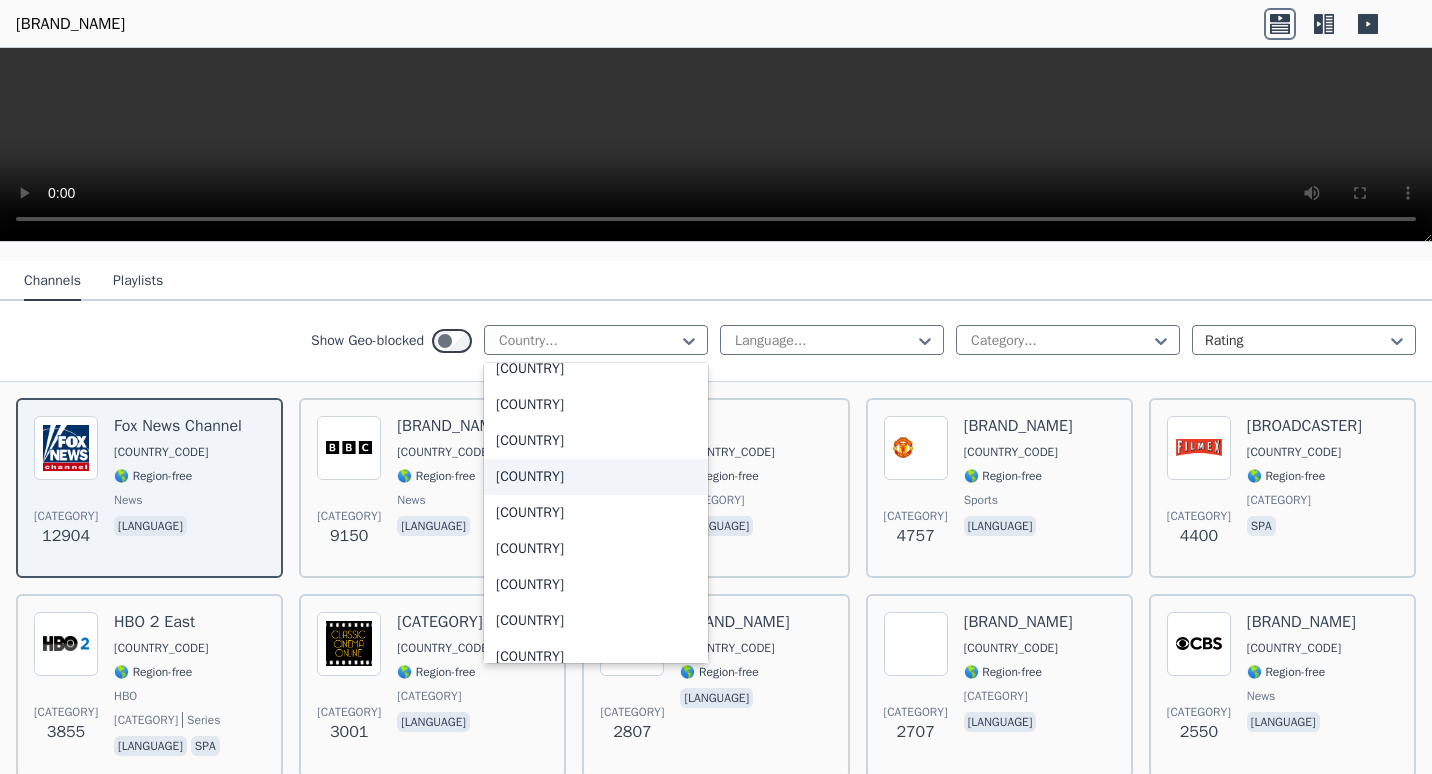 scroll, scrollTop: 100, scrollLeft: 0, axis: vertical 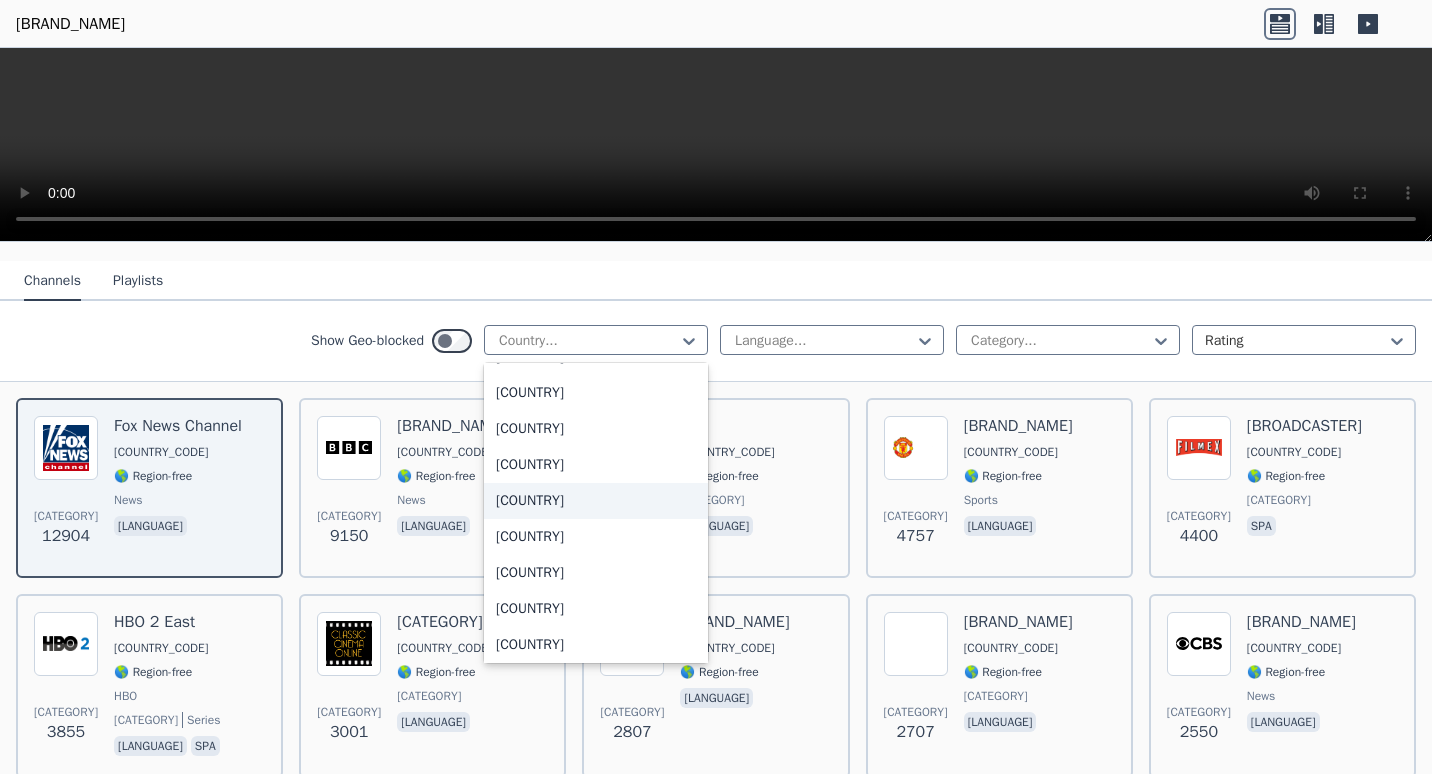 click on "[COUNTRY]" at bounding box center (596, 501) 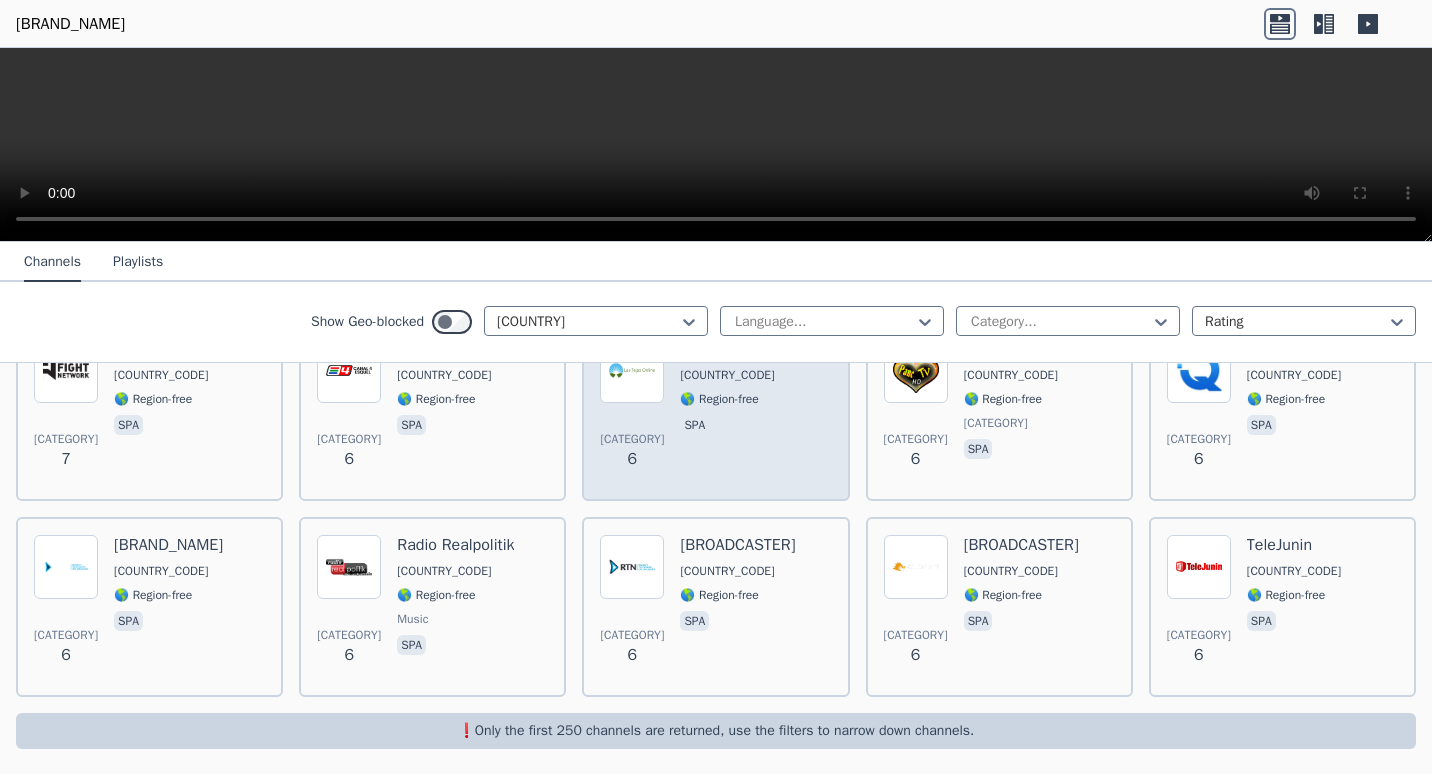 scroll, scrollTop: 3431, scrollLeft: 0, axis: vertical 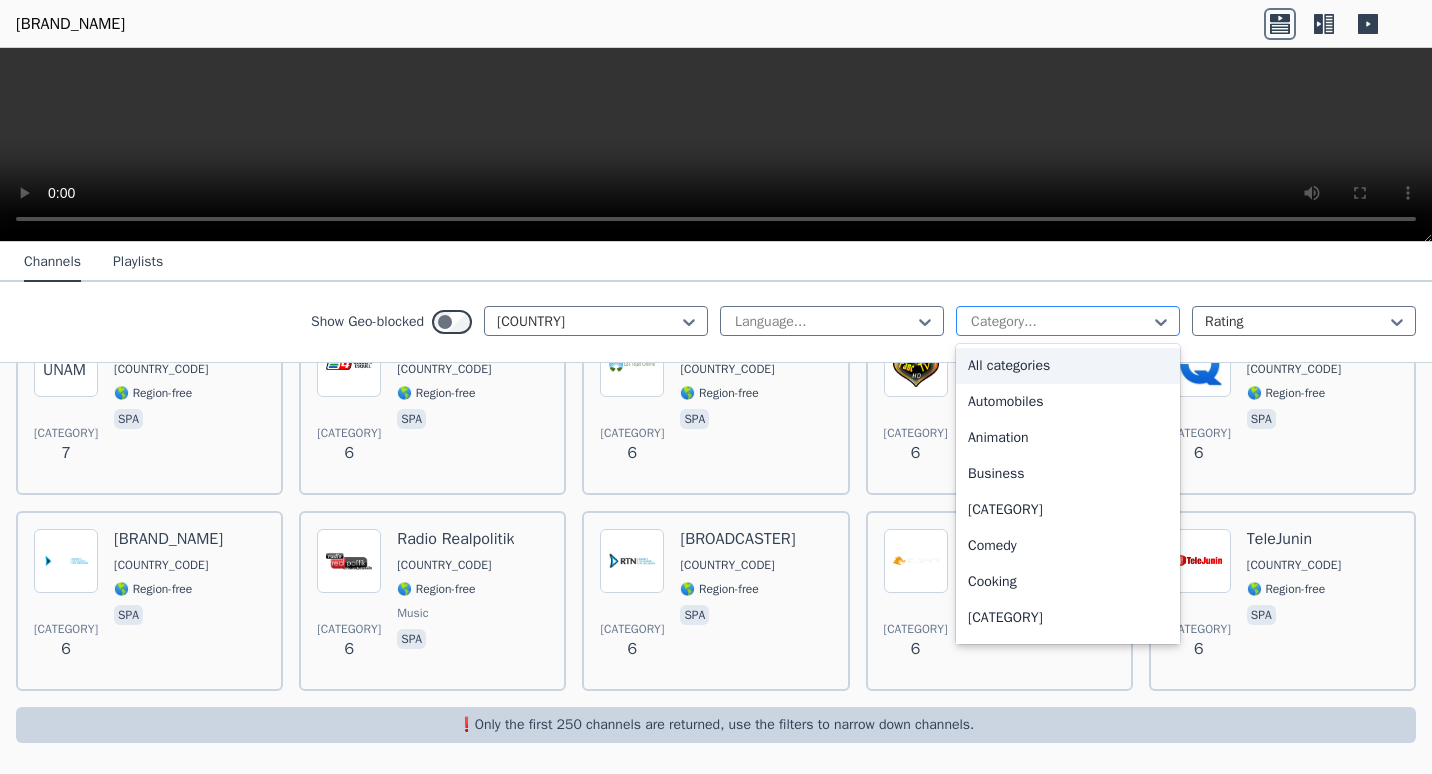 click at bounding box center (1060, 322) 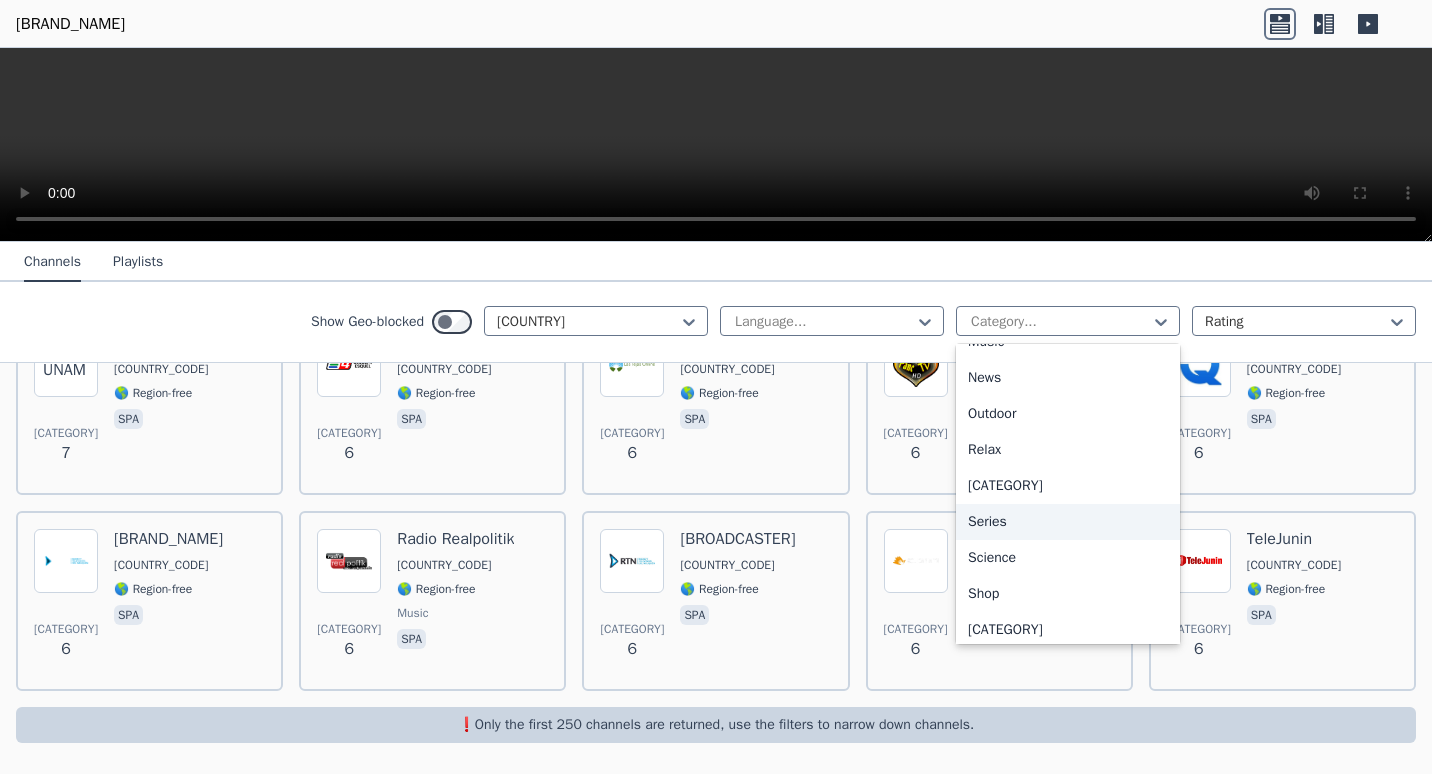 scroll, scrollTop: 680, scrollLeft: 0, axis: vertical 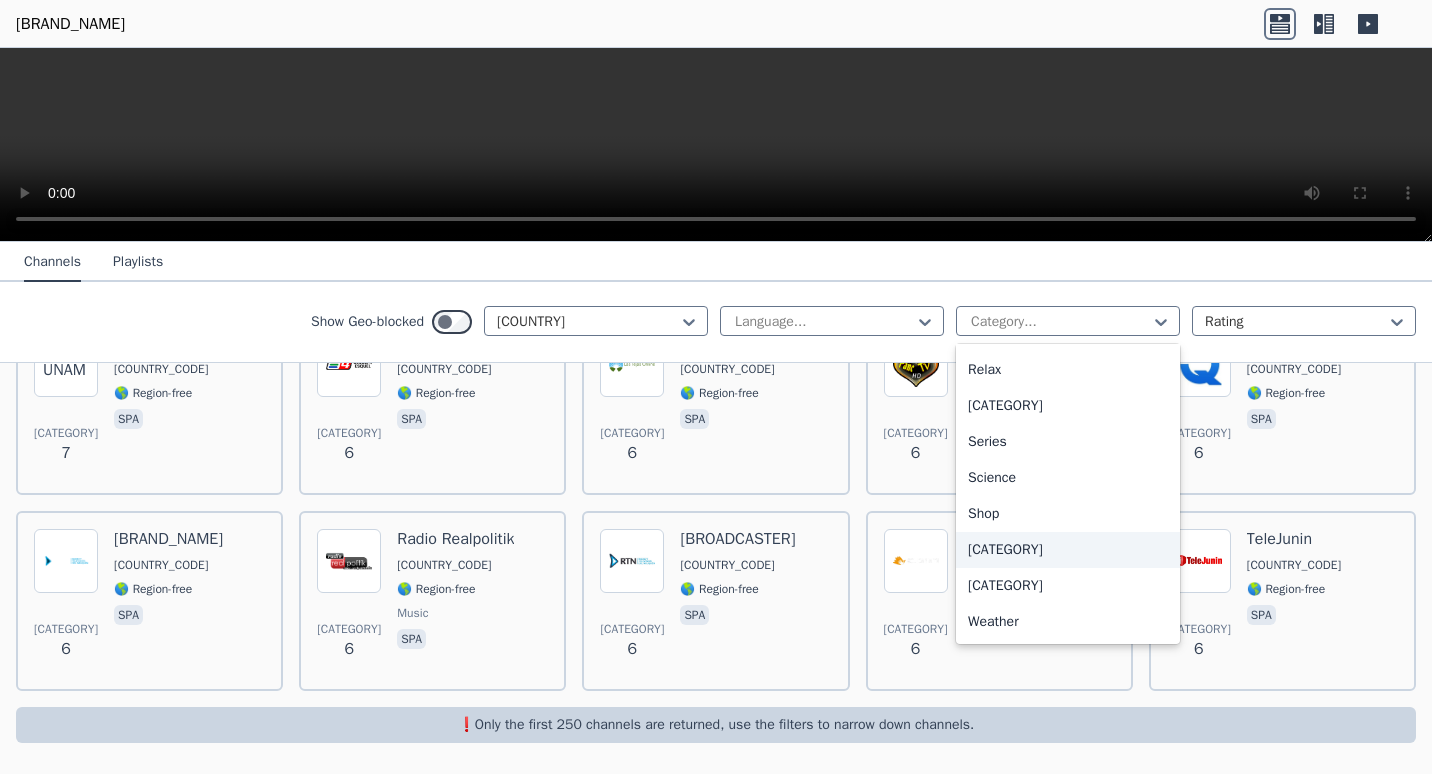 click on "[CATEGORY]" at bounding box center [1068, 550] 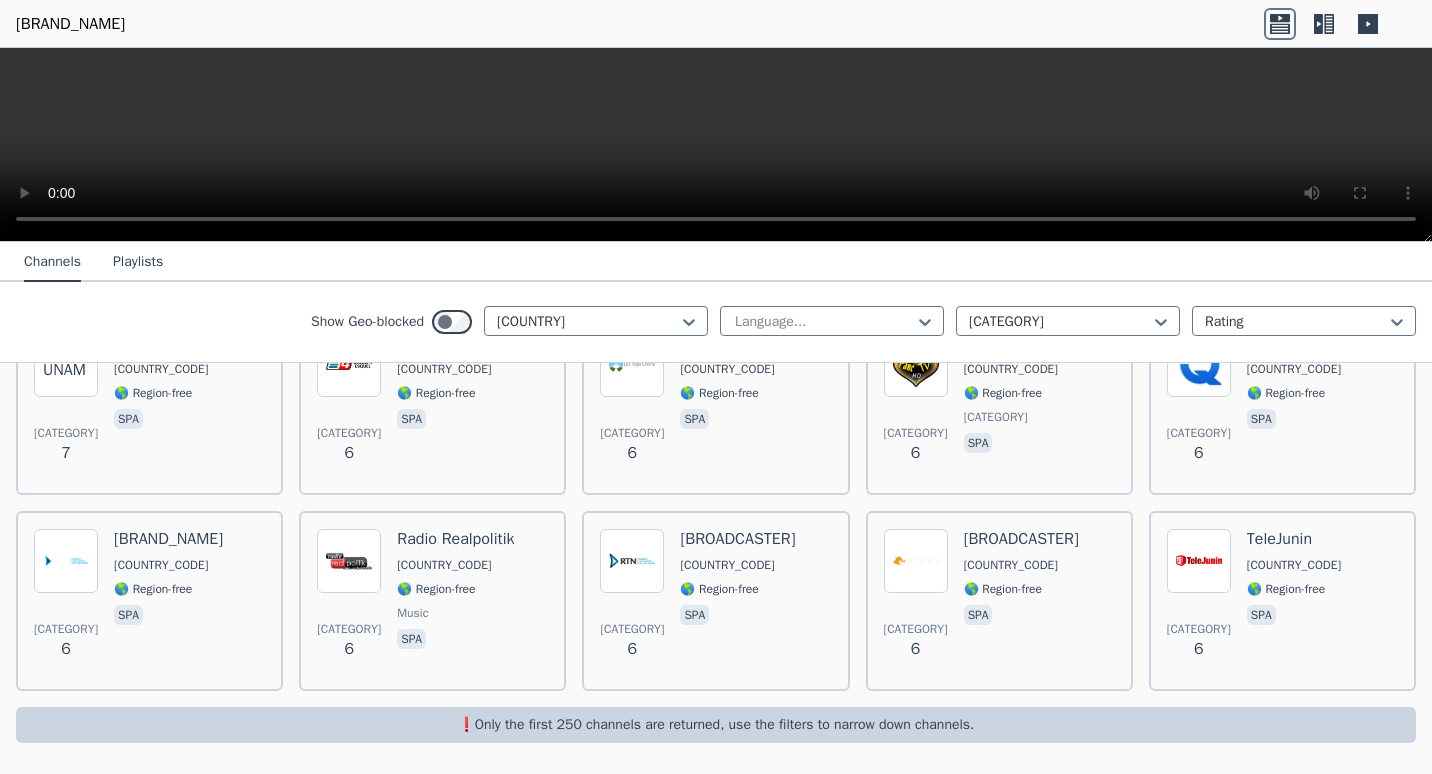 scroll, scrollTop: 0, scrollLeft: 0, axis: both 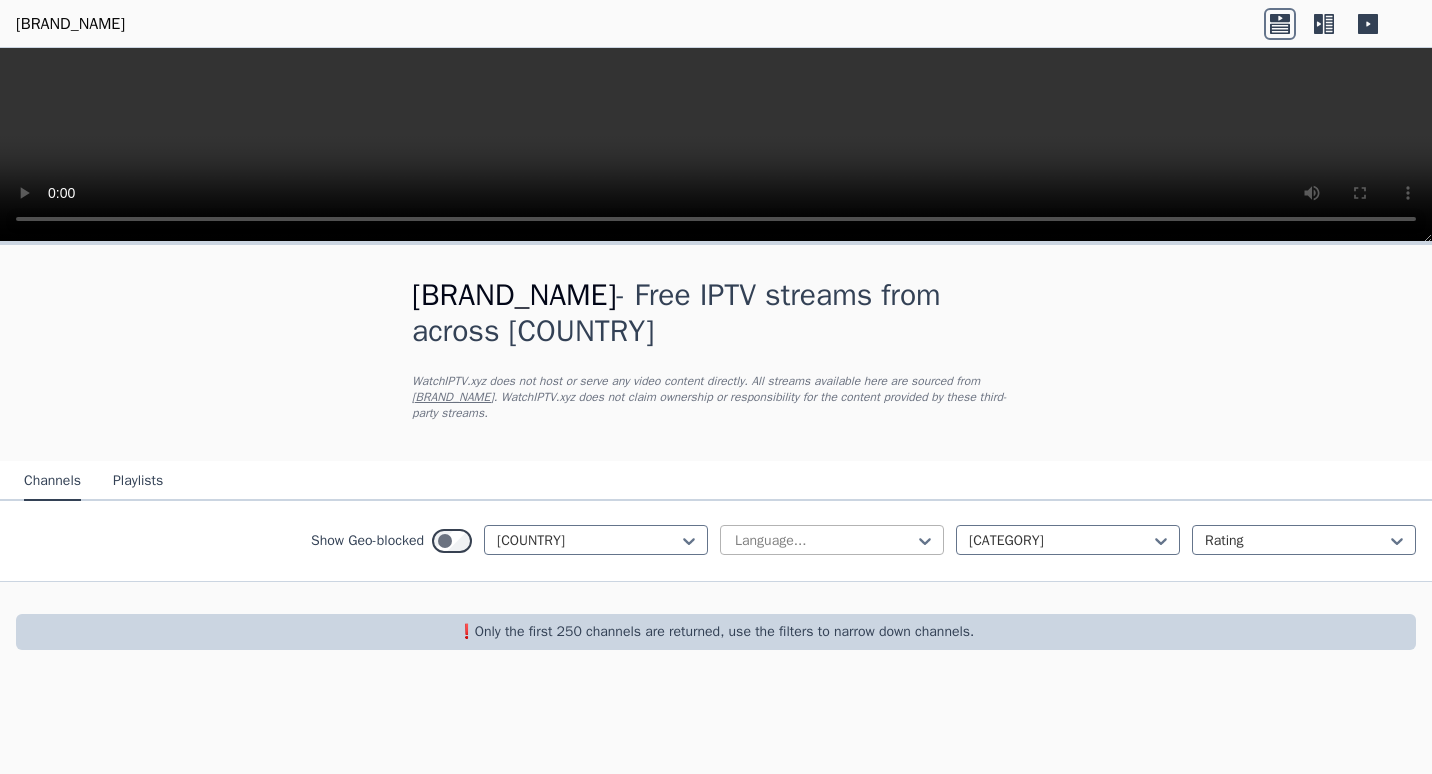 click at bounding box center (824, 541) 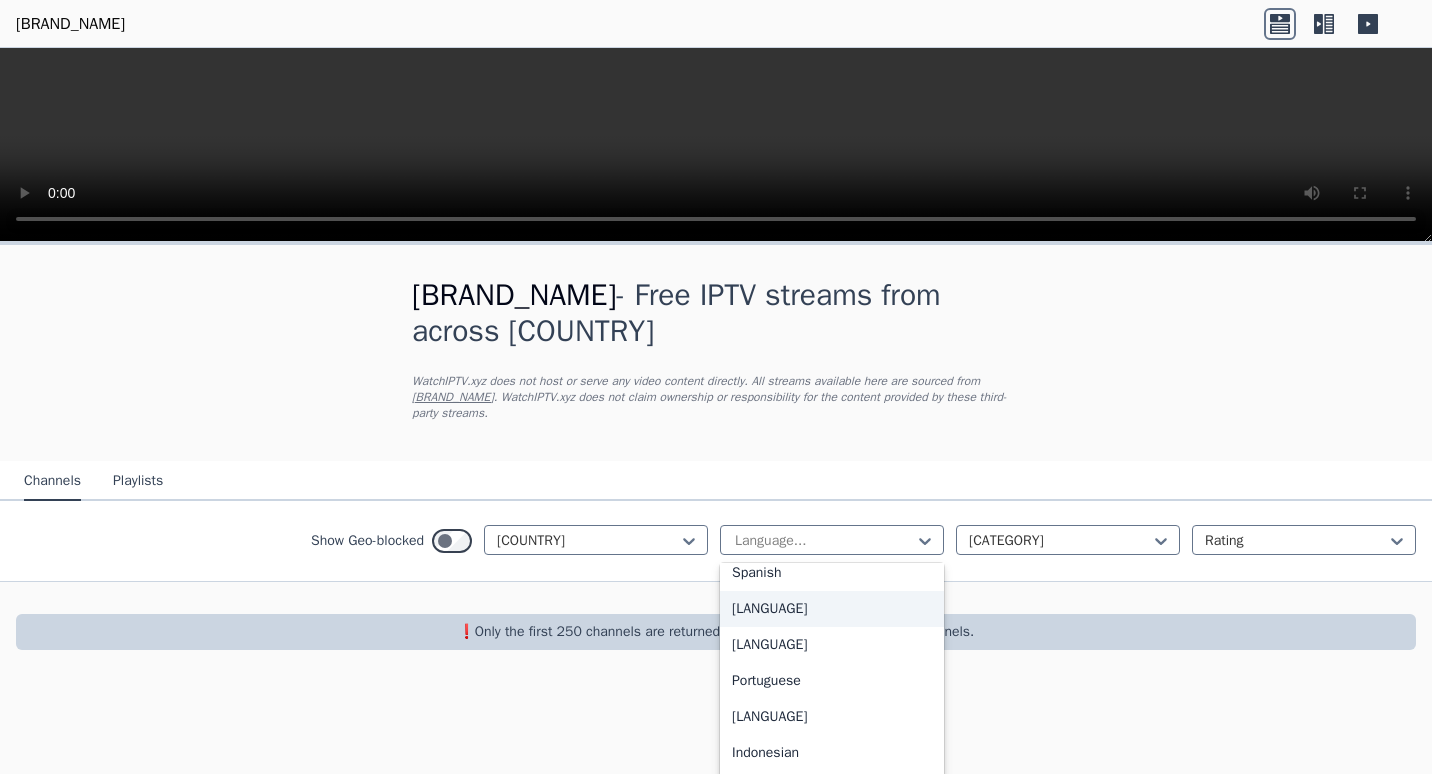 scroll, scrollTop: 200, scrollLeft: 0, axis: vertical 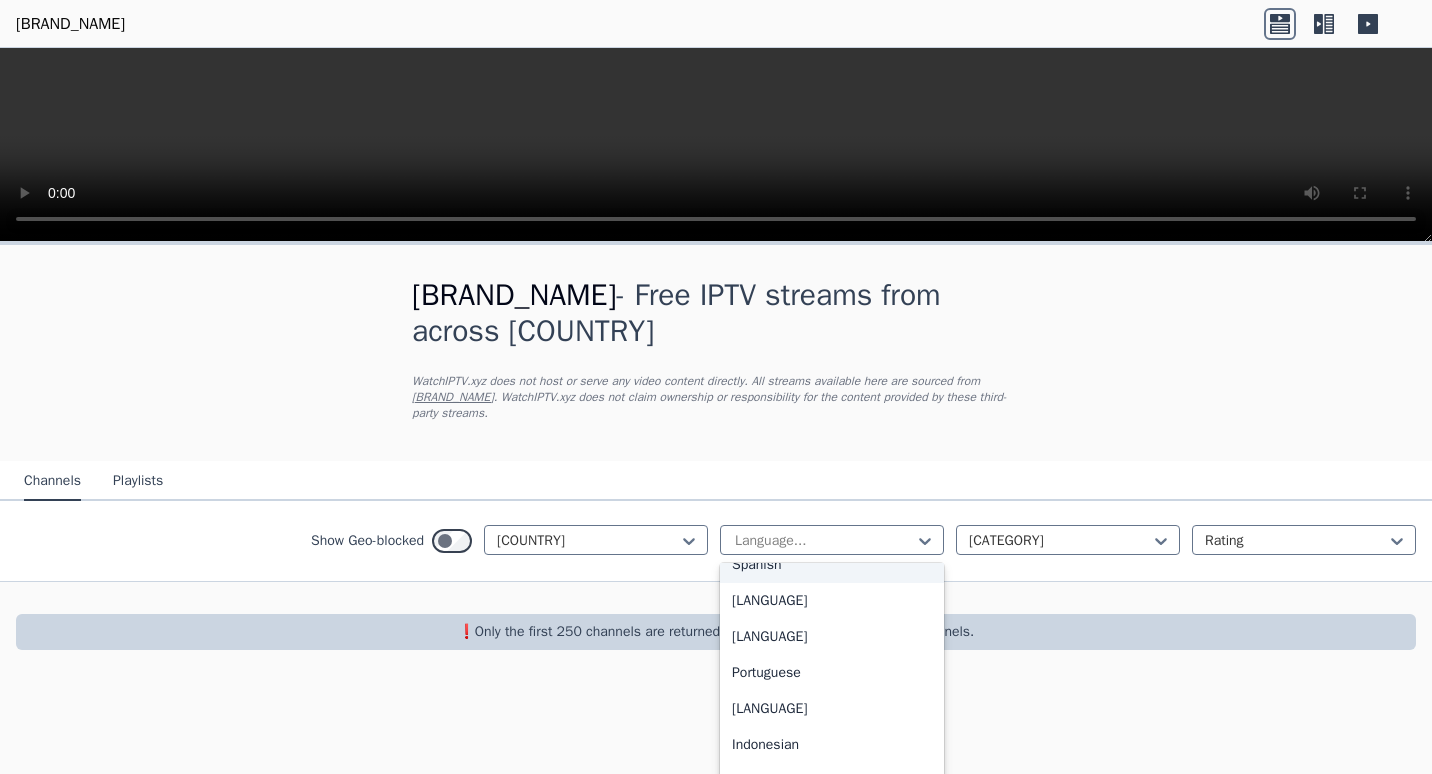click on "Spanish" at bounding box center (832, 565) 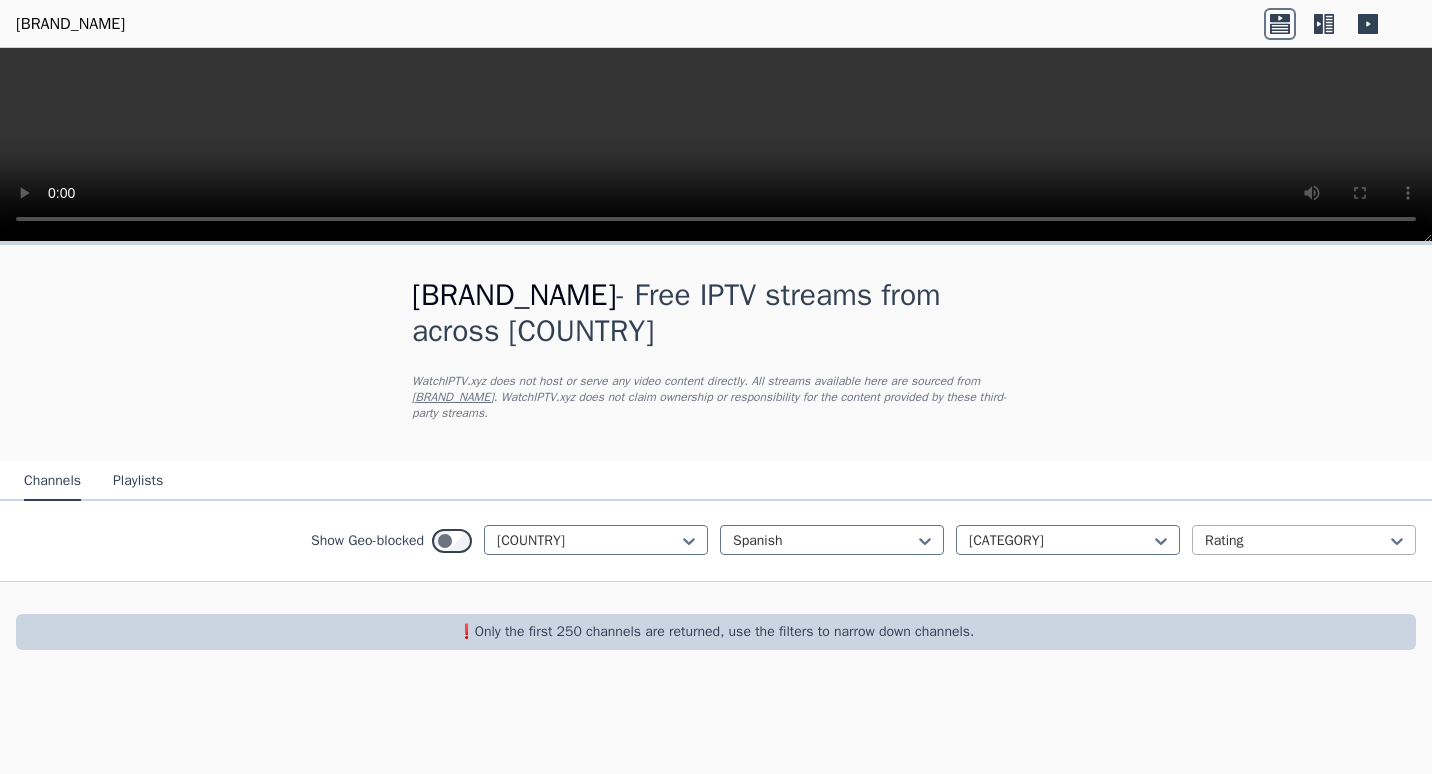 click at bounding box center [1060, 541] 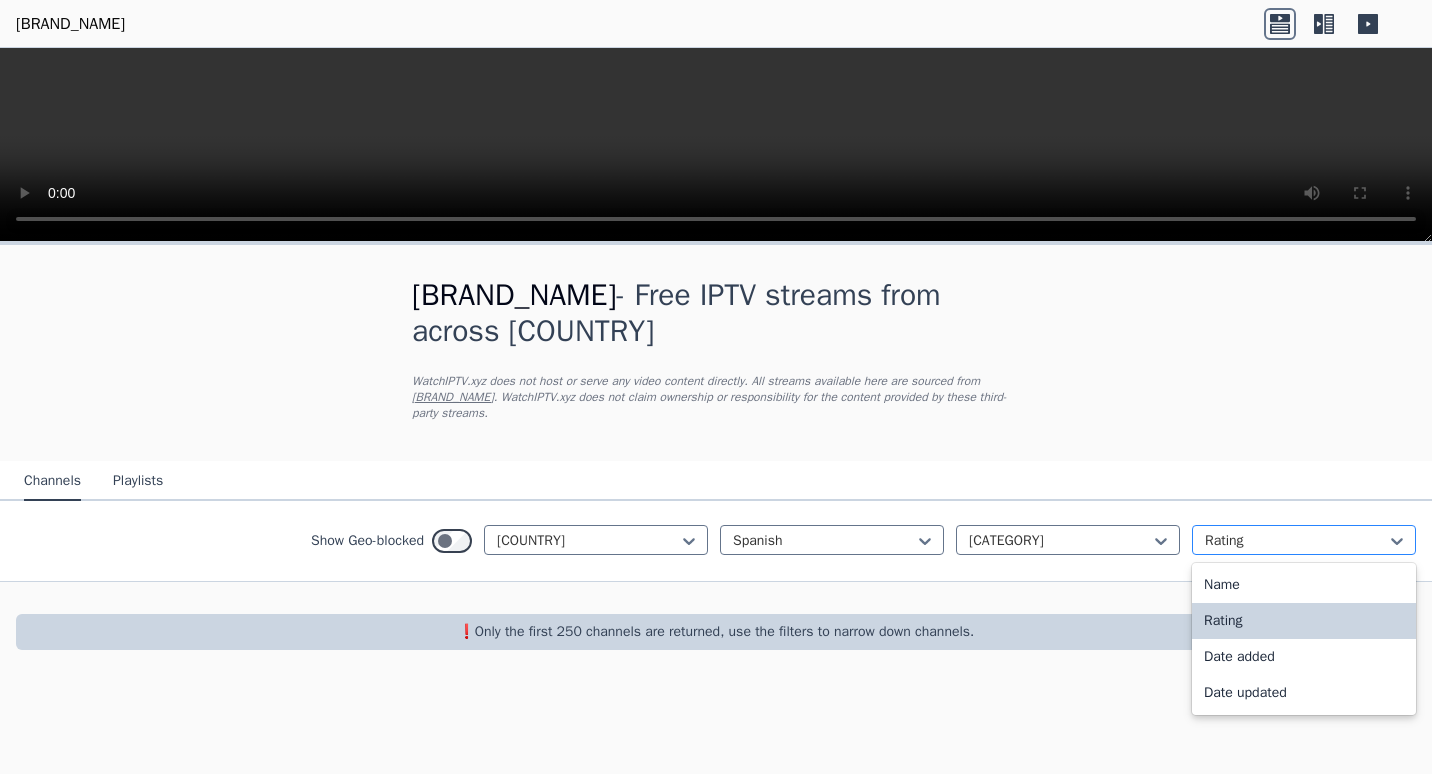 click at bounding box center [1296, 541] 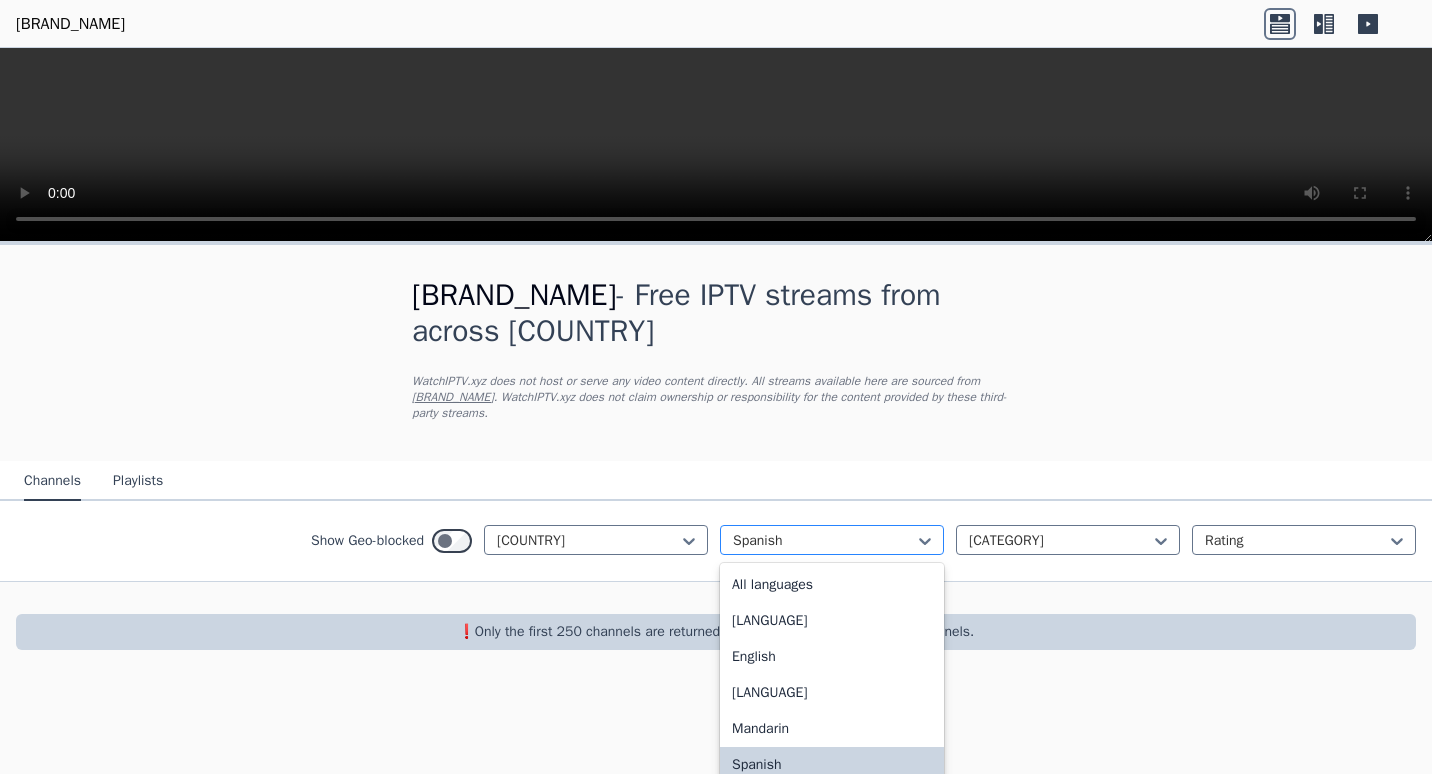 click at bounding box center [824, 541] 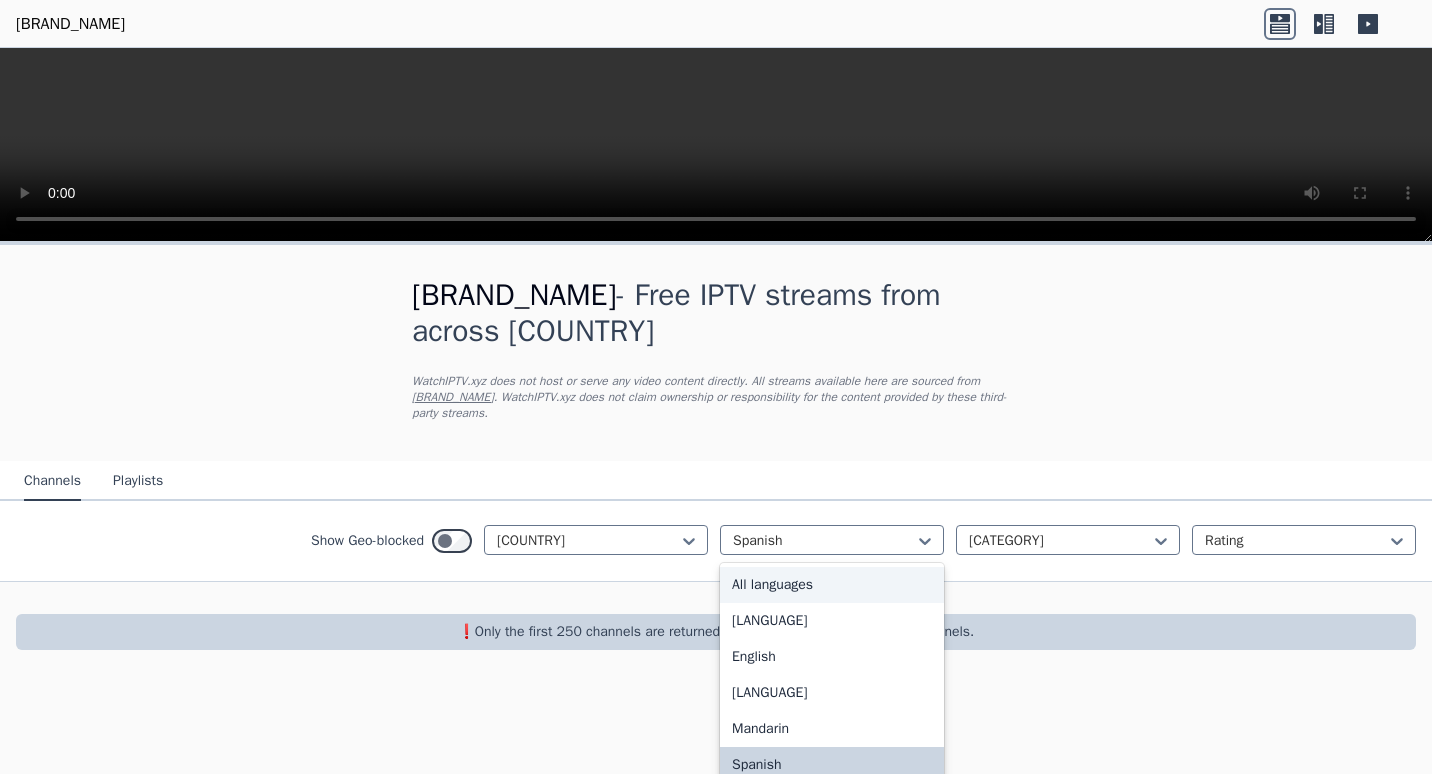 click on "All languages" at bounding box center [832, 585] 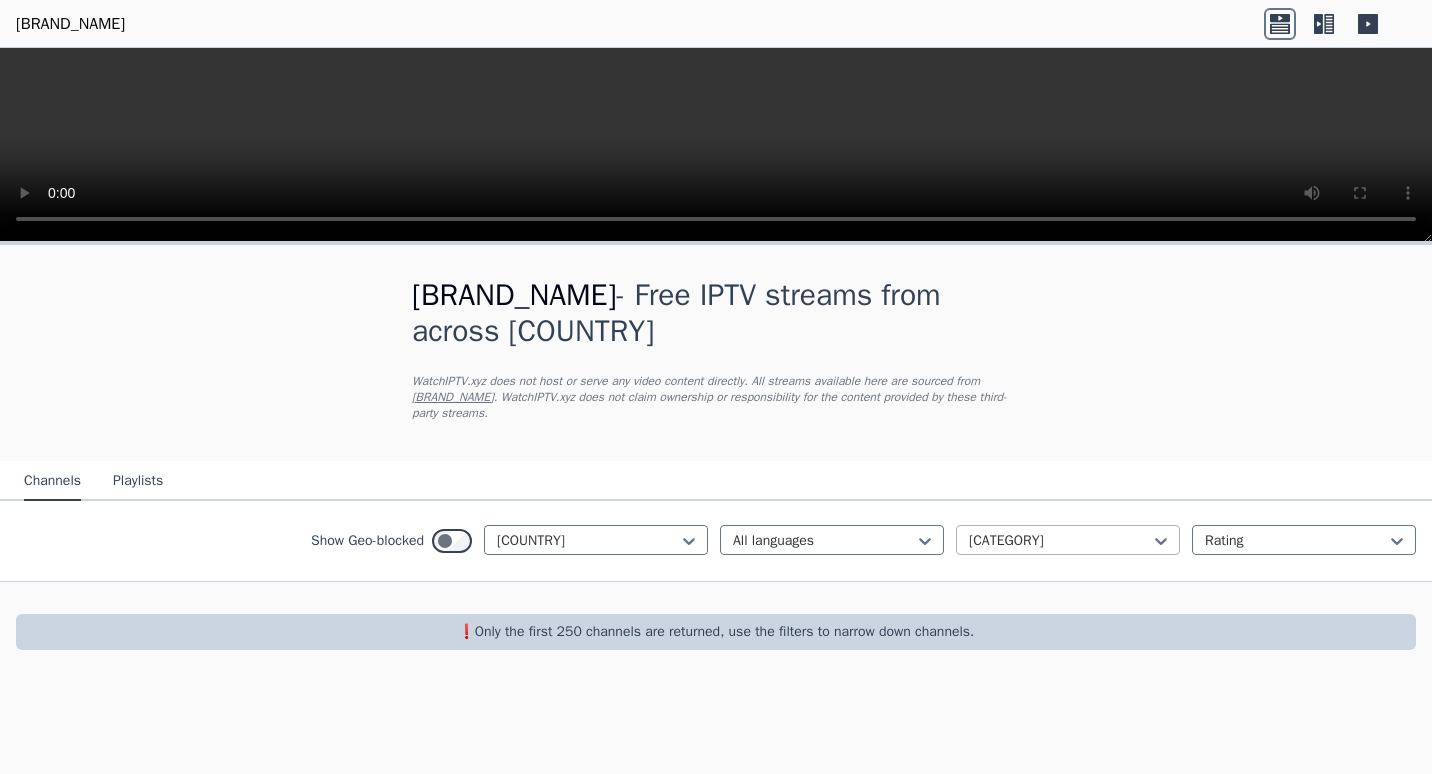 click on "[CATEGORY]" at bounding box center (1068, 540) 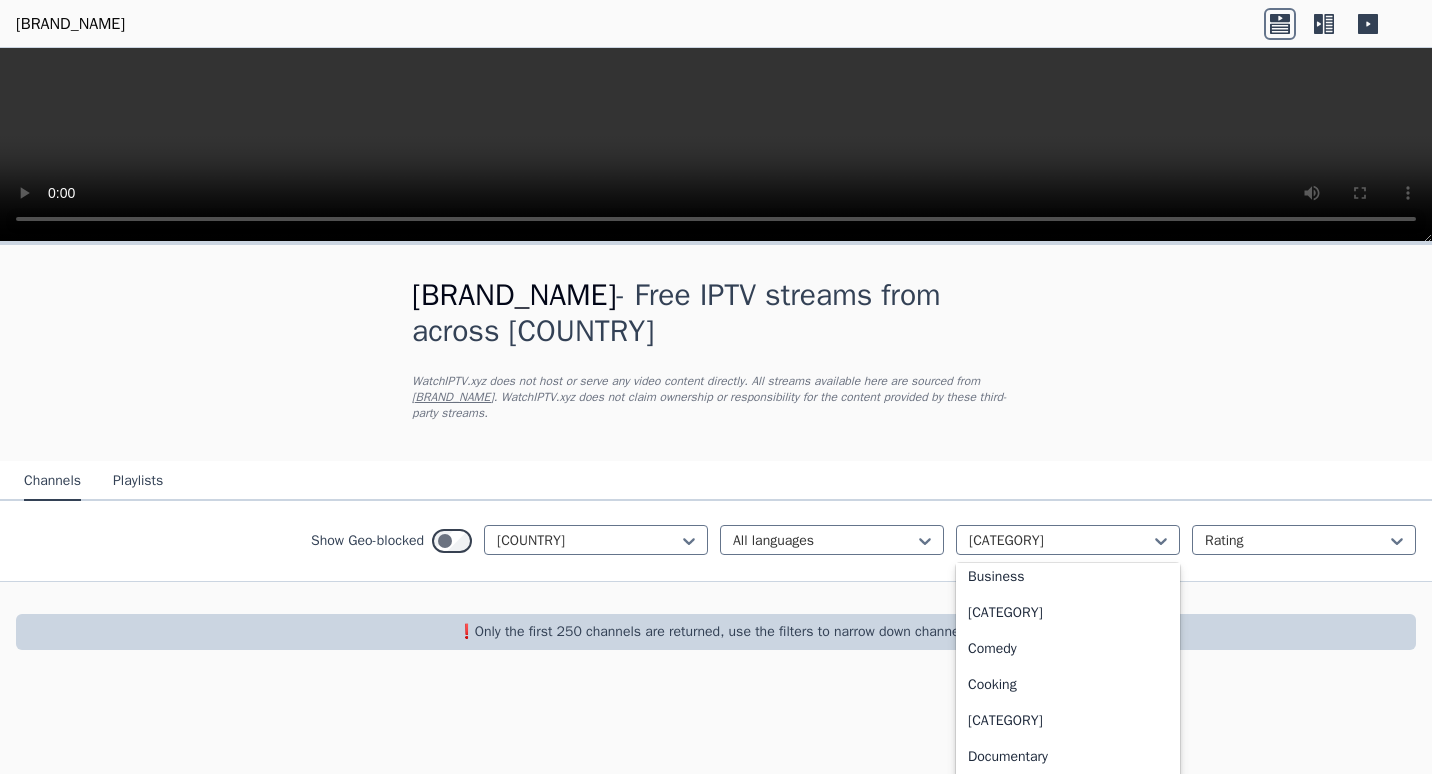 scroll, scrollTop: 0, scrollLeft: 0, axis: both 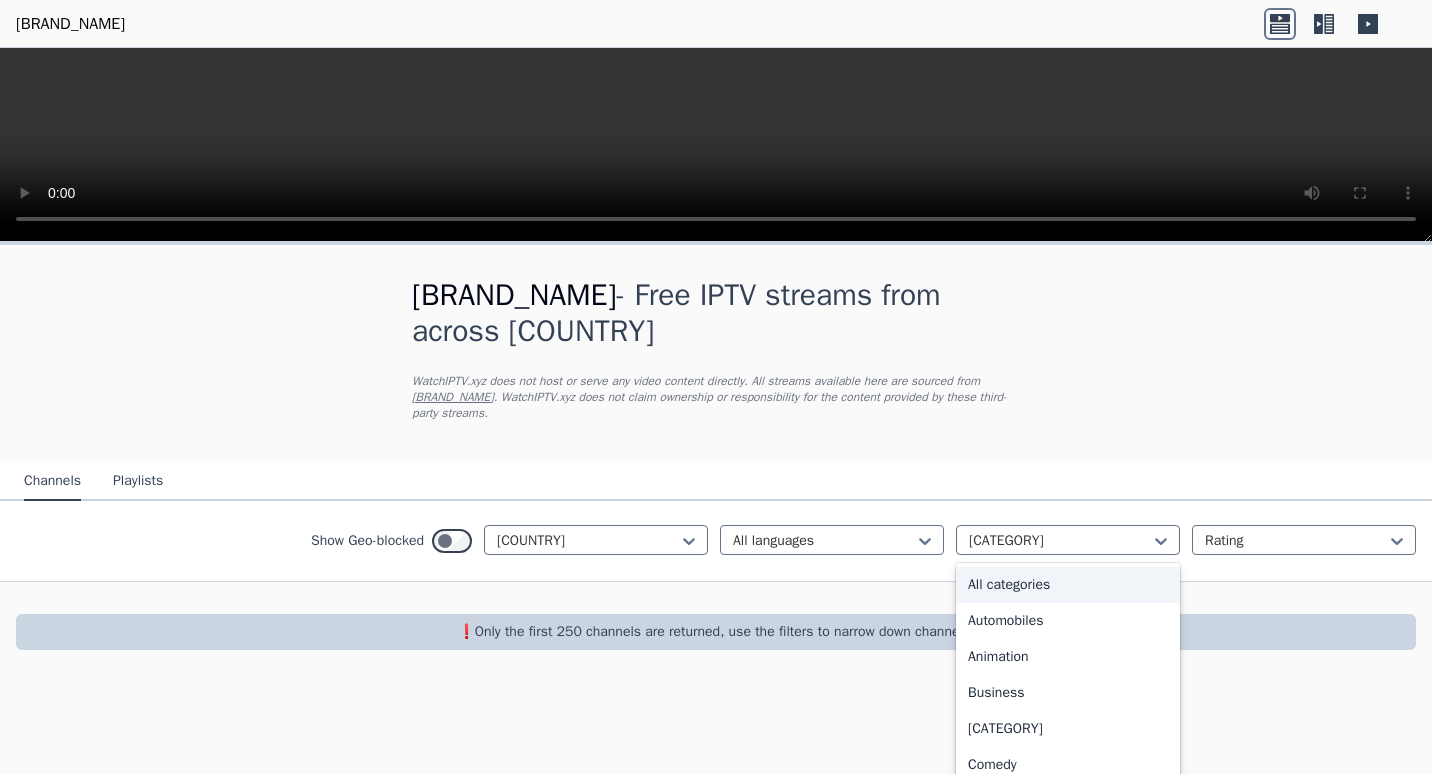 click on "All categories" at bounding box center [1068, 585] 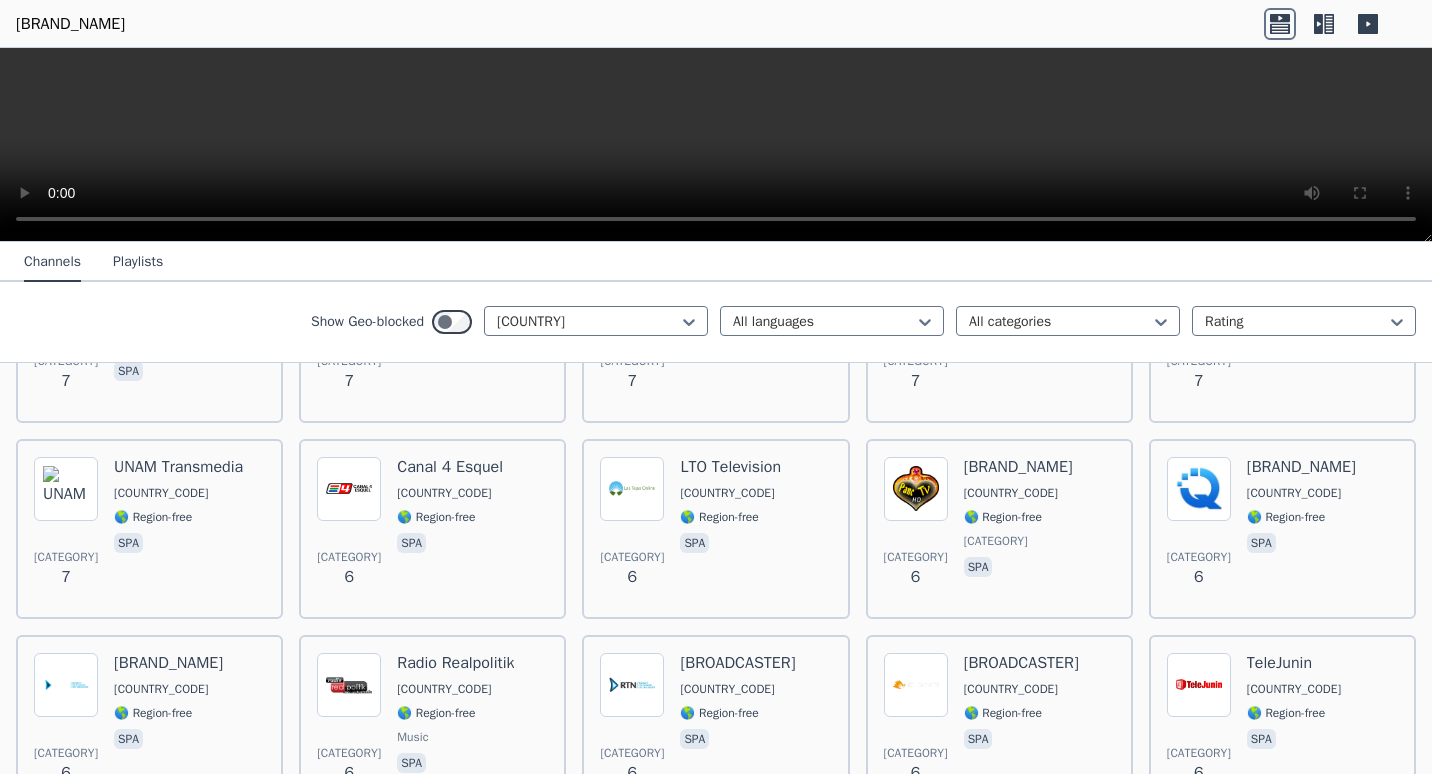 scroll, scrollTop: 3431, scrollLeft: 0, axis: vertical 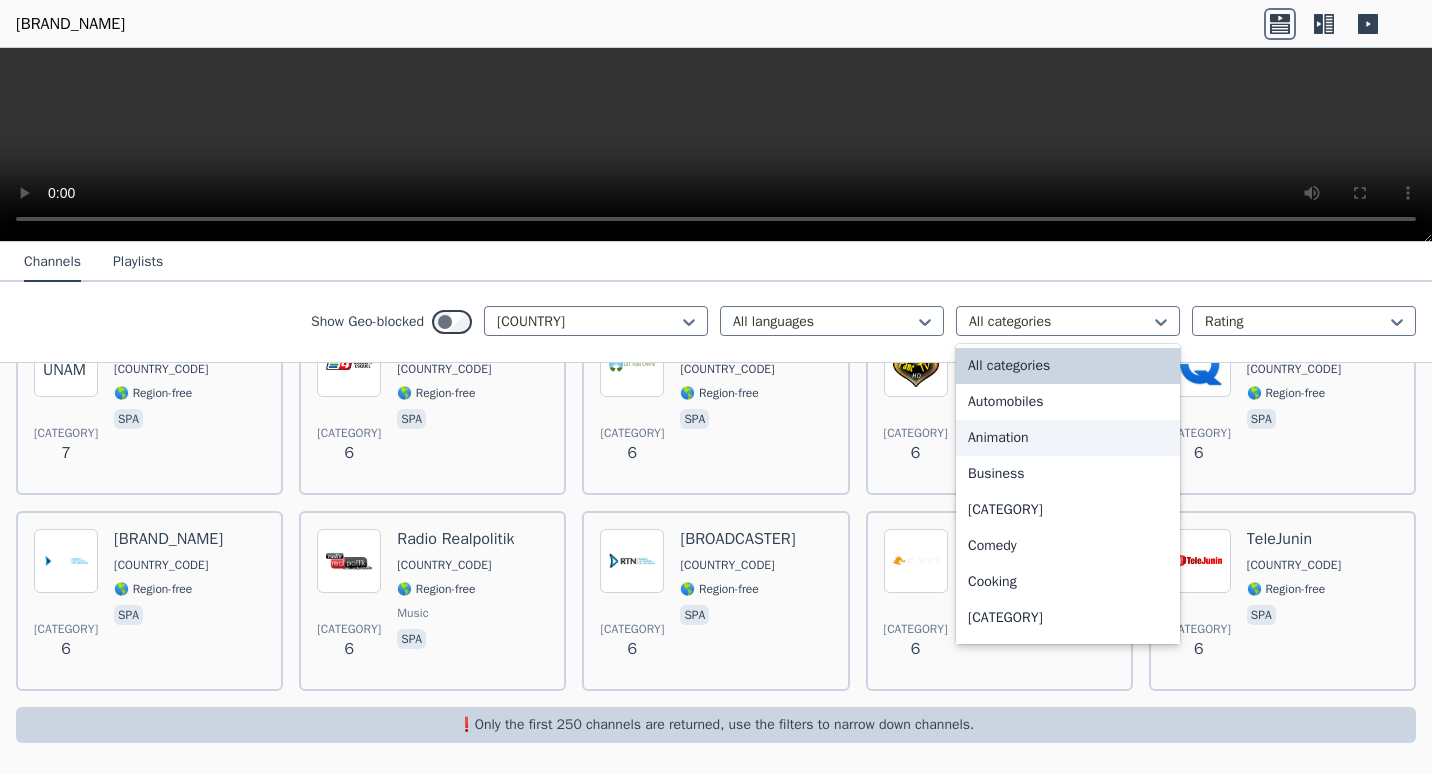 click on "Show Geo-blocked [COUNTRY]" at bounding box center (716, 322) 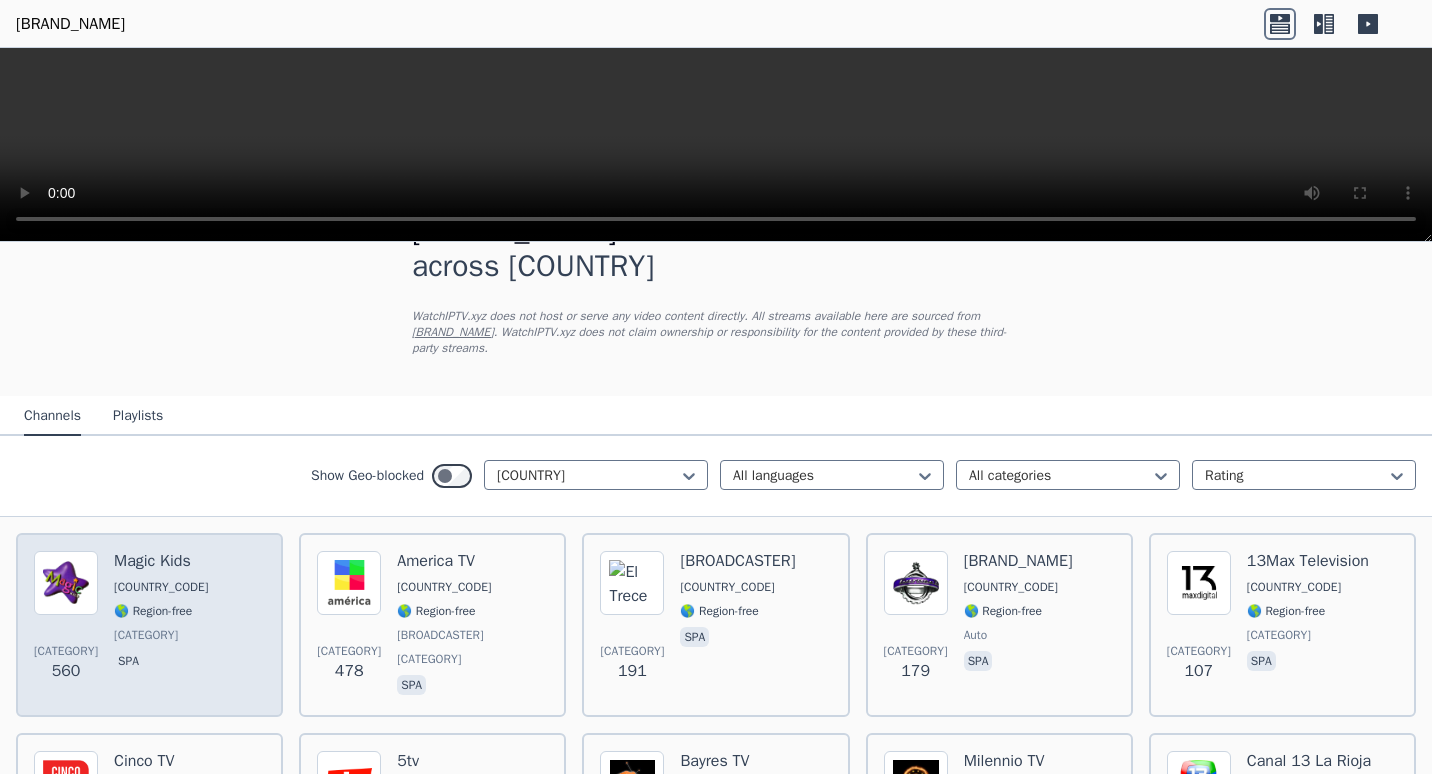 scroll, scrollTop: 200, scrollLeft: 0, axis: vertical 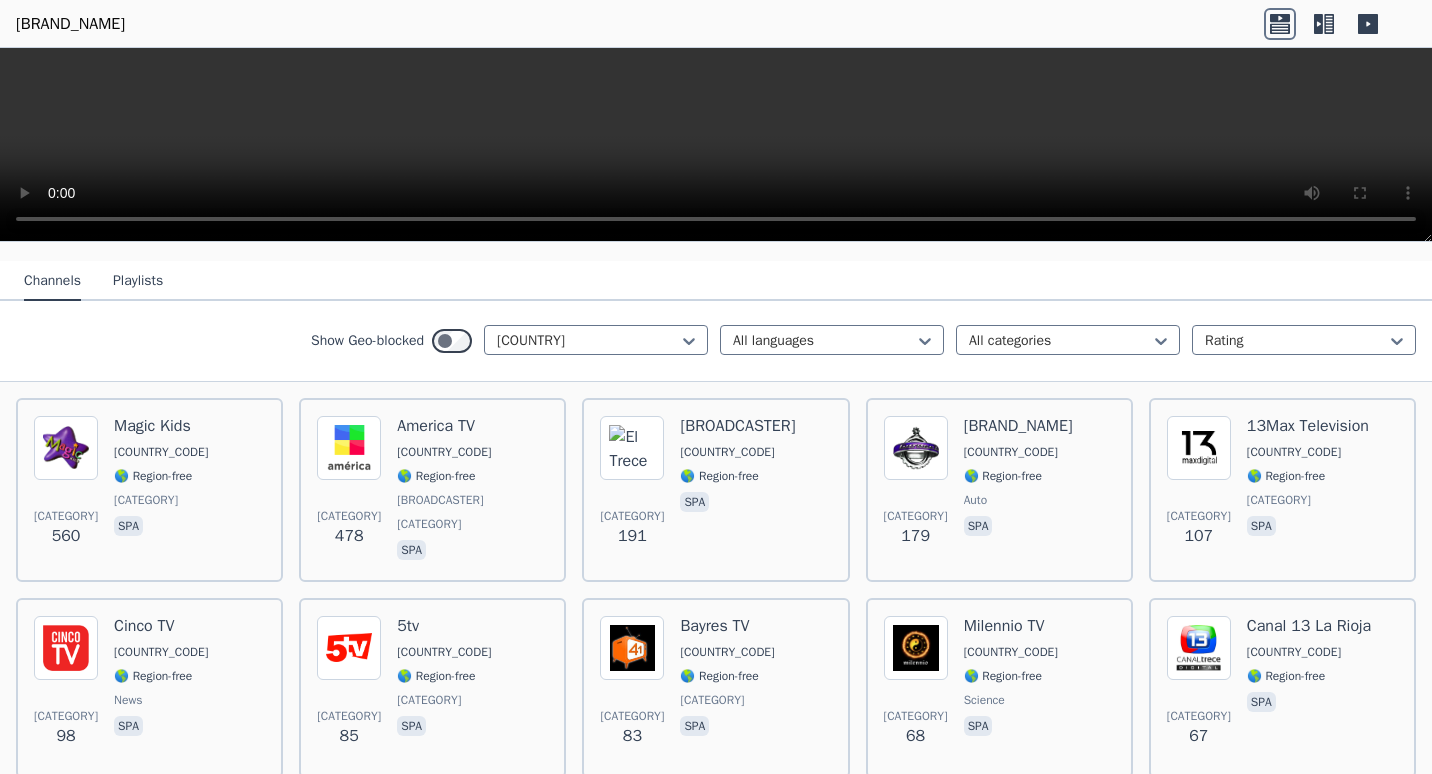 click on "Show Geo-blocked [COUNTRY]" at bounding box center [716, 341] 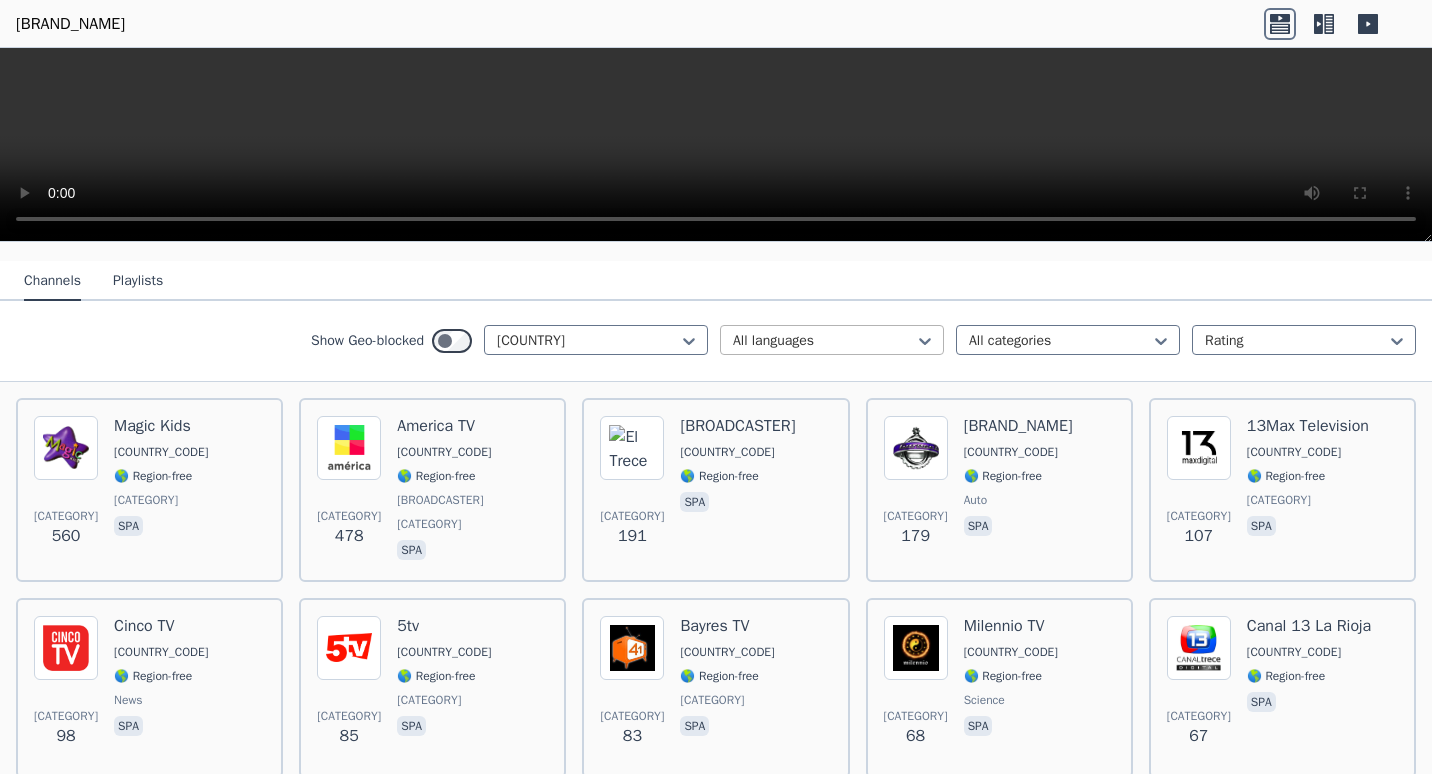 click at bounding box center [824, 341] 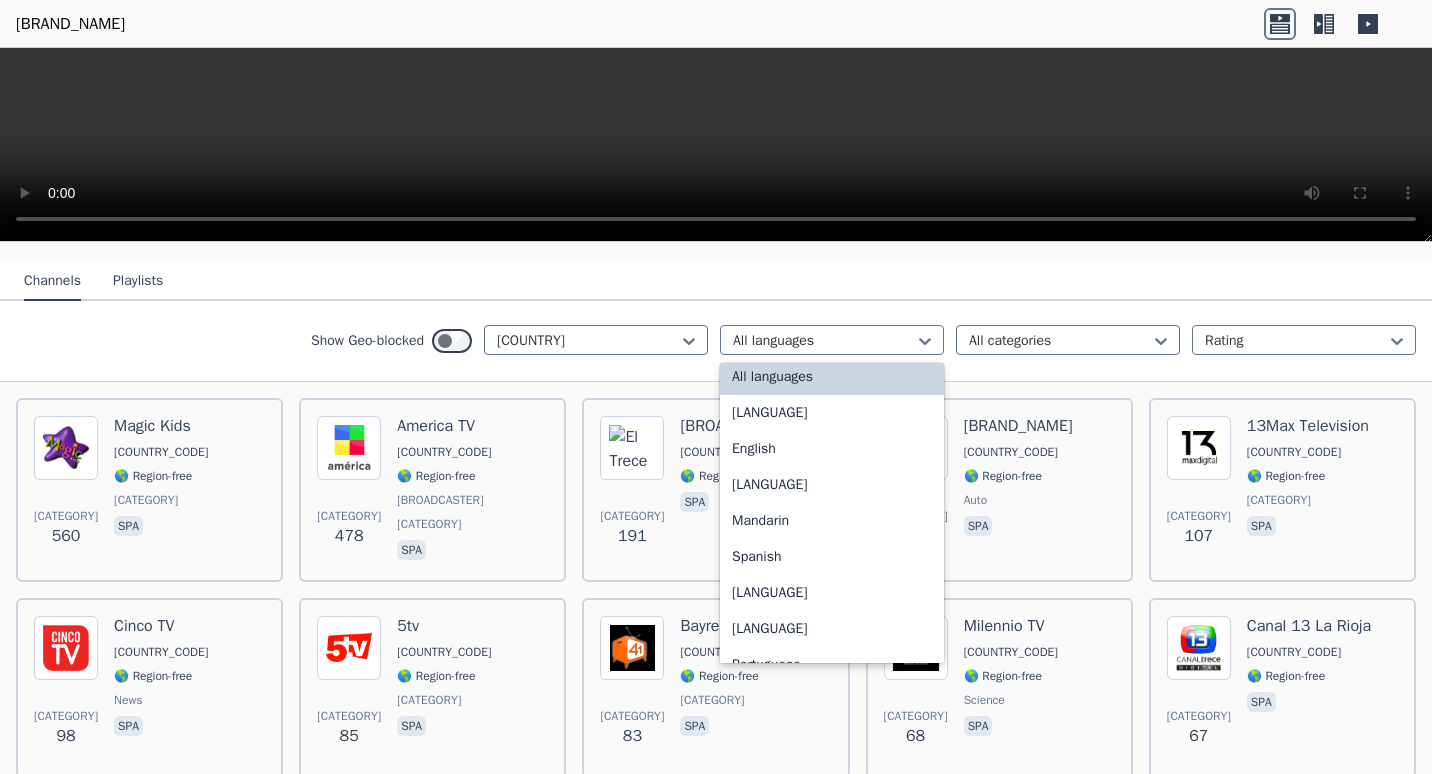 scroll, scrollTop: 0, scrollLeft: 0, axis: both 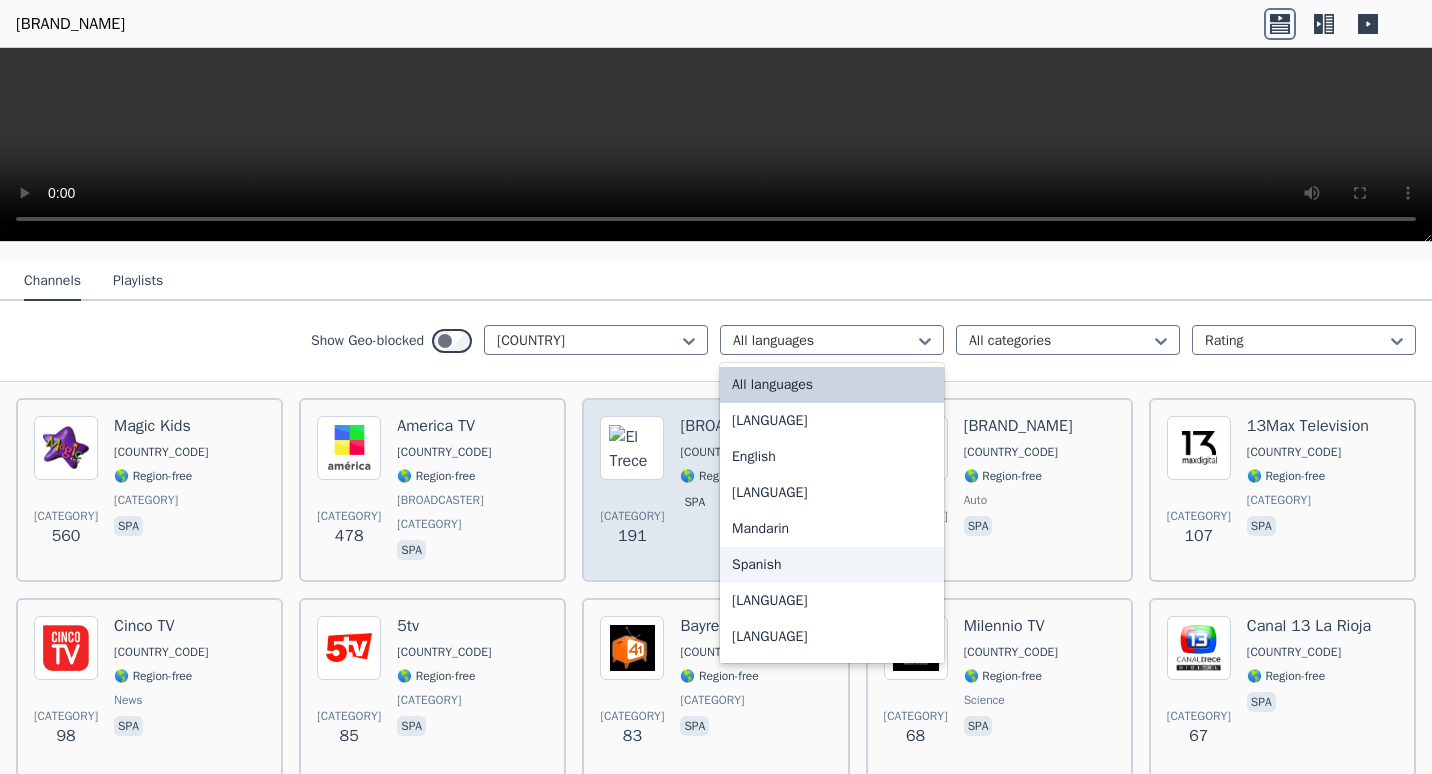 click on "Spanish" at bounding box center [832, 565] 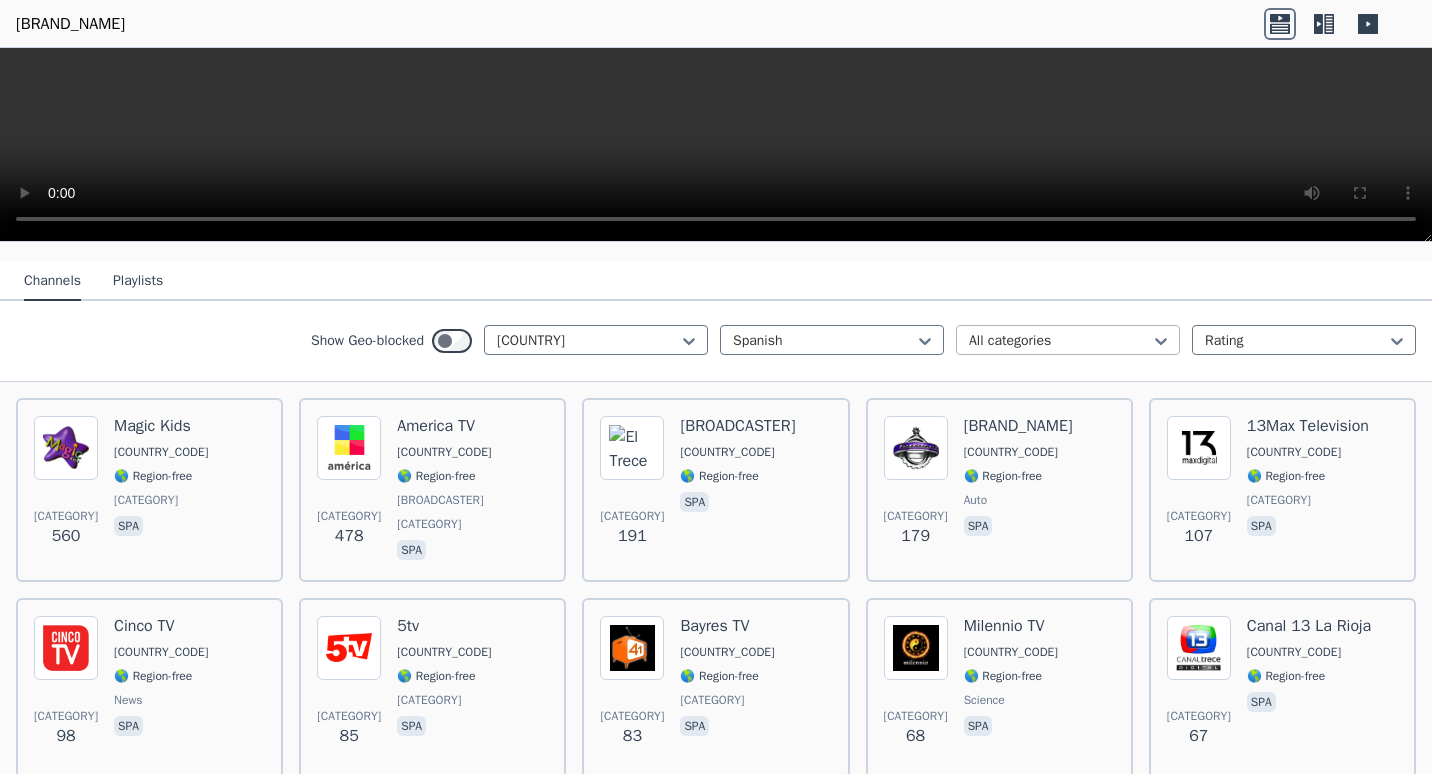 click at bounding box center (1060, 341) 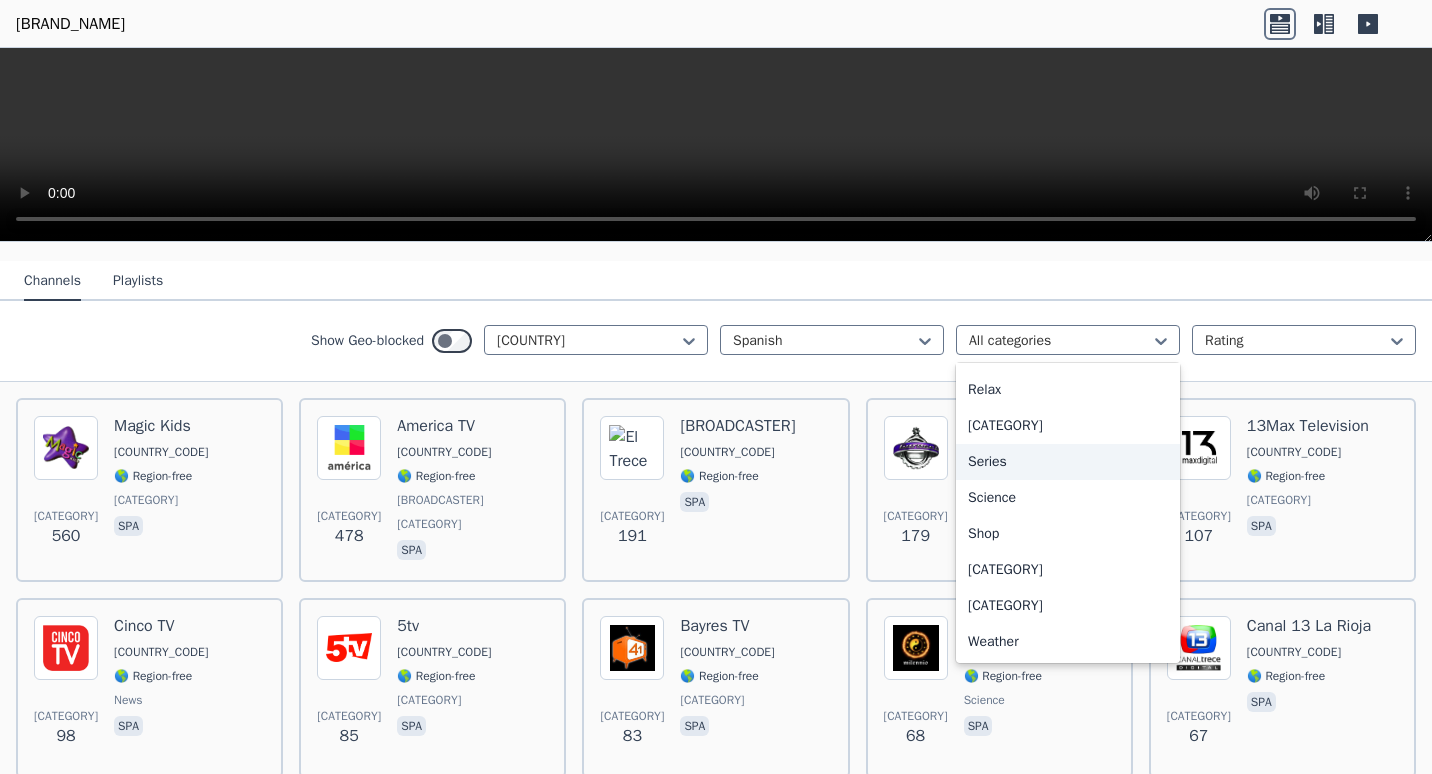 scroll, scrollTop: 680, scrollLeft: 0, axis: vertical 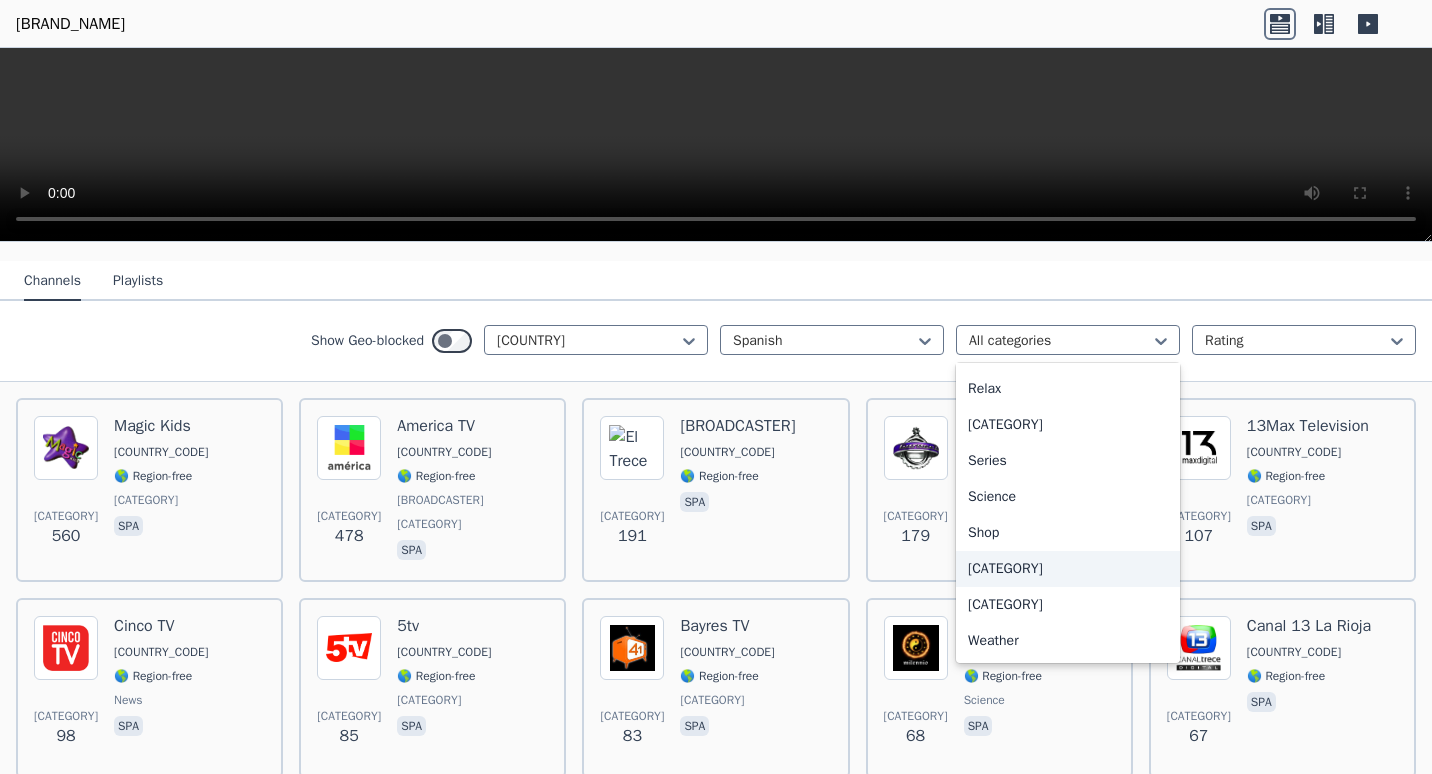 click on "[CATEGORY]" at bounding box center [1068, 569] 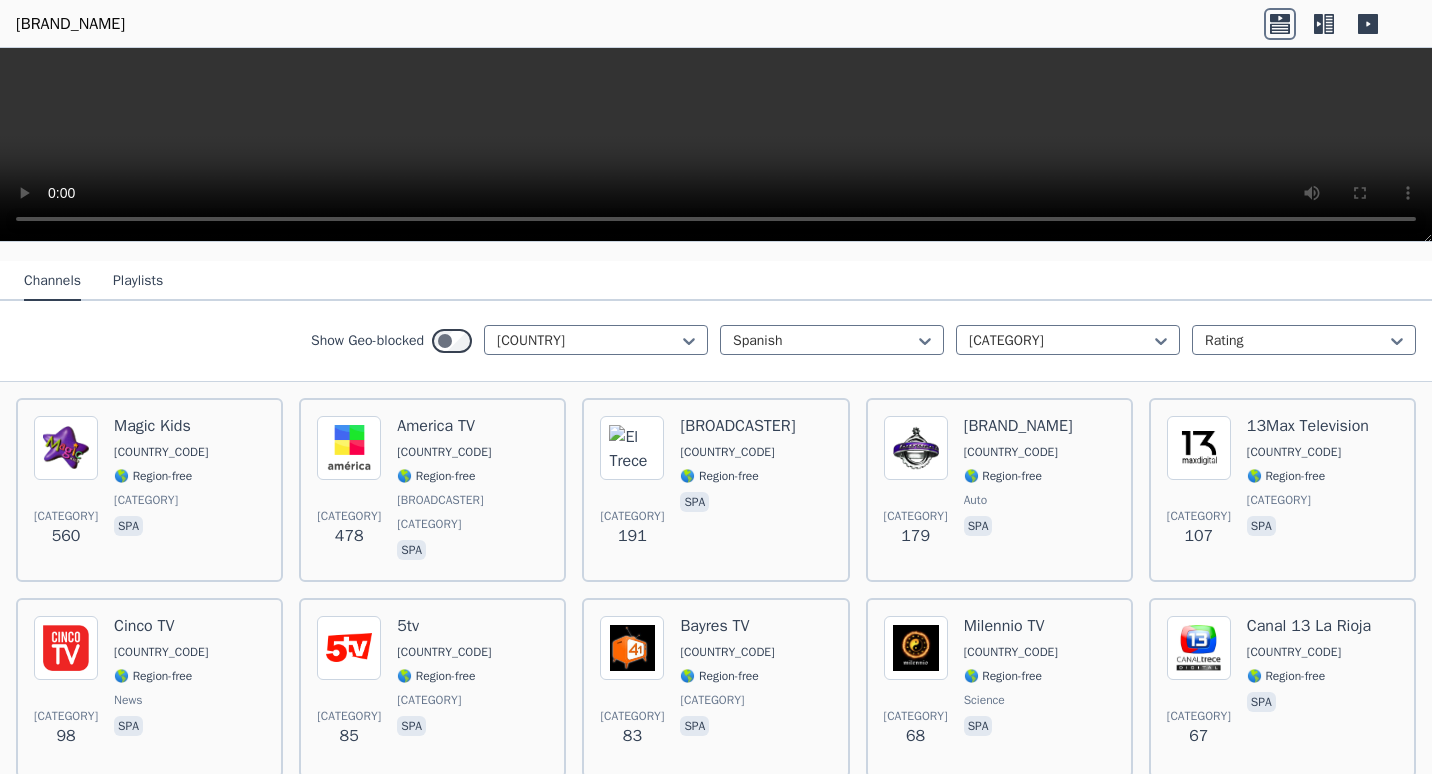 scroll, scrollTop: 0, scrollLeft: 0, axis: both 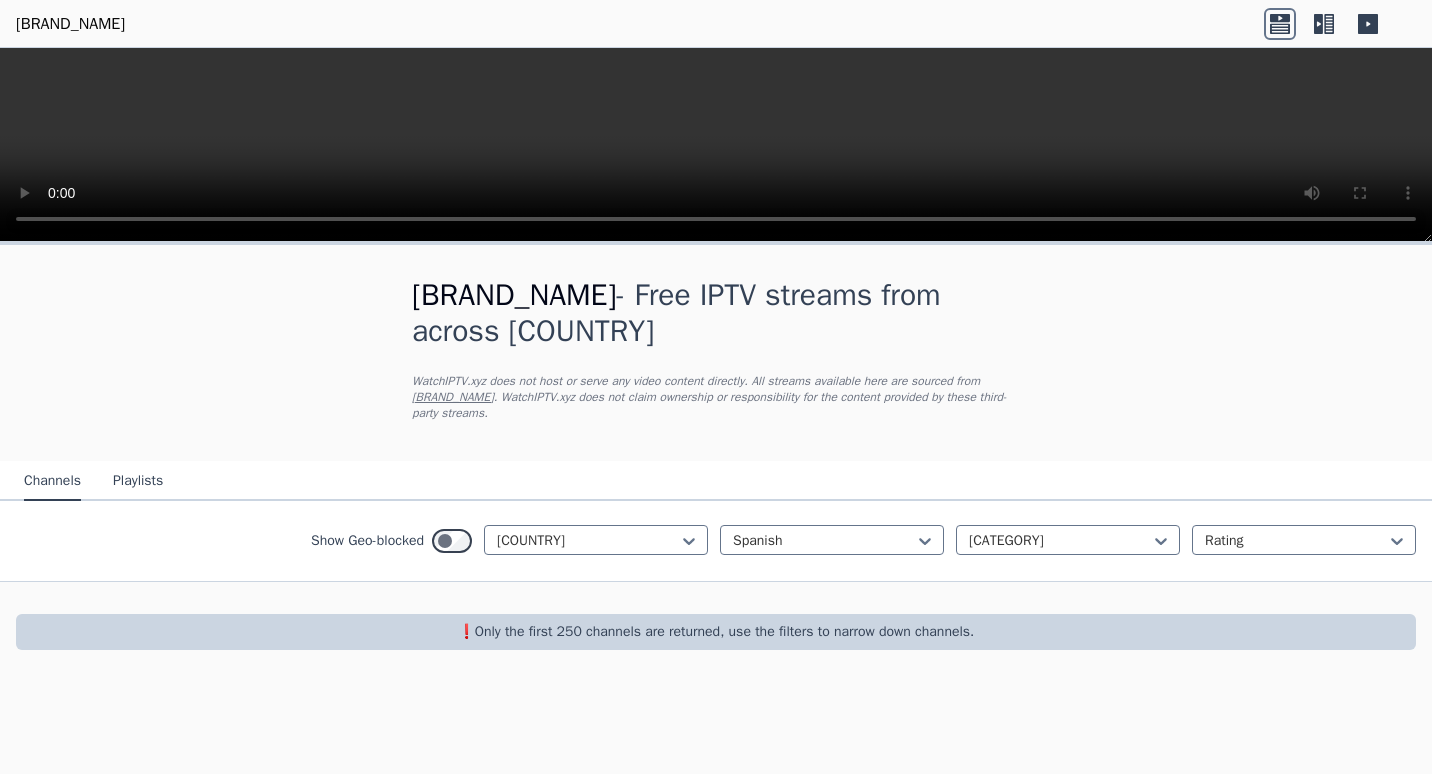 click on "❗️Only the first 250 channels are returned, use the filters to narrow down channels." at bounding box center (716, 632) 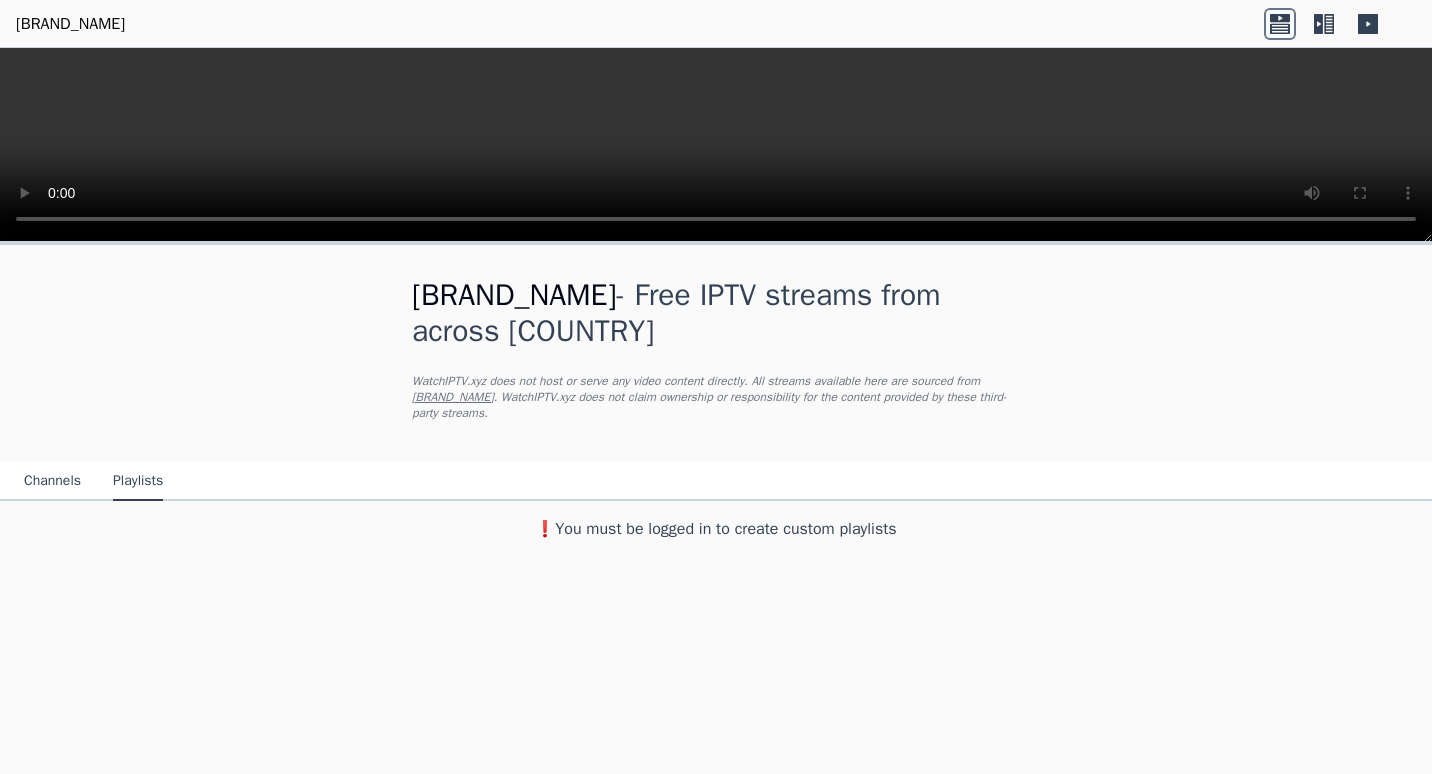 click on "Channels" at bounding box center [52, 482] 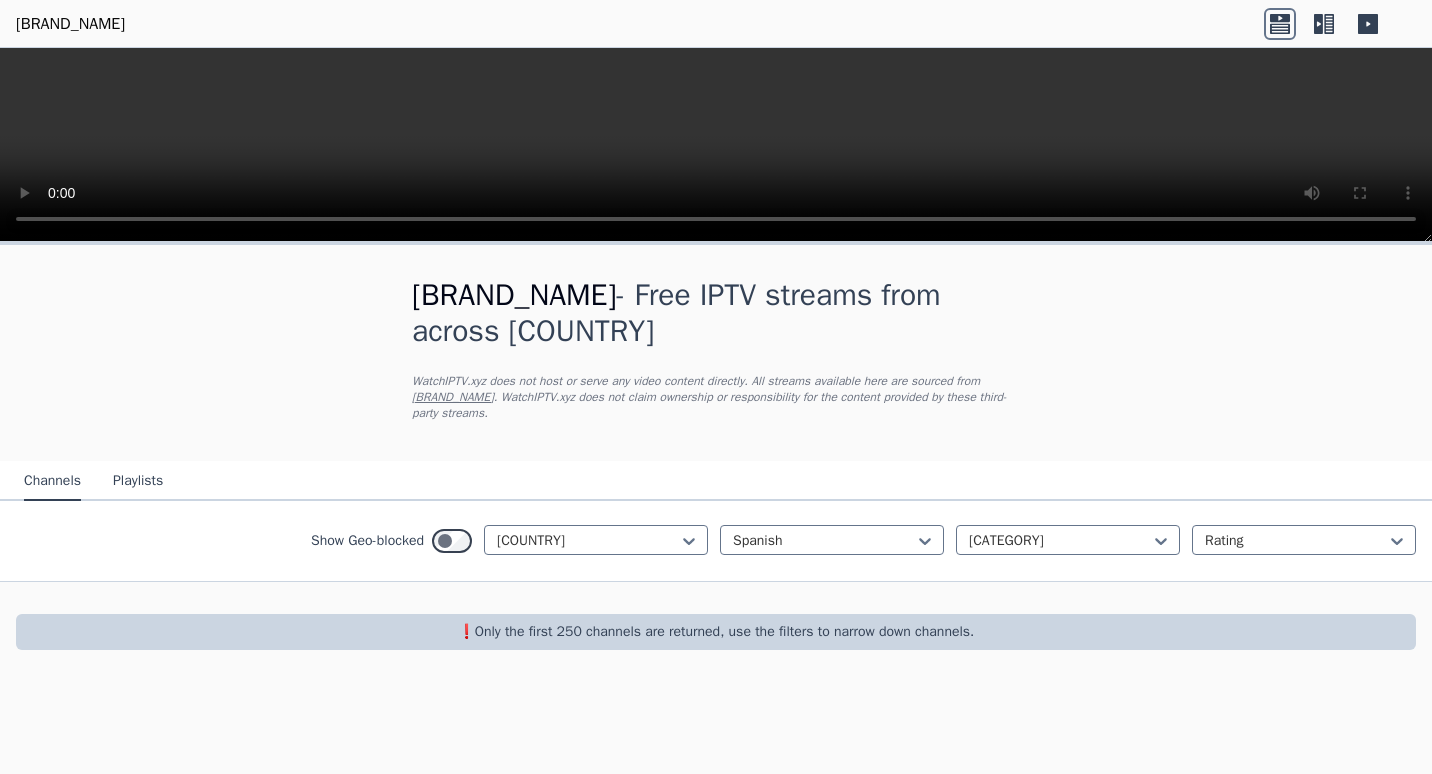 click on "WatchIPTV  - Free IPTV streams from across the world WatchIPTV.xyz does not host or serve any video content directly. All streams available here are sourced from   iptv-org . WatchIPTV.xyz does not claim ownership or responsibility for the content provided by these third-party streams. Channels Playlists Show Geo-blocked Argentina Spanish Sports Rating ❗️Only the first 250 channels are returned, use the filters to narrow down channels." at bounding box center [716, 463] 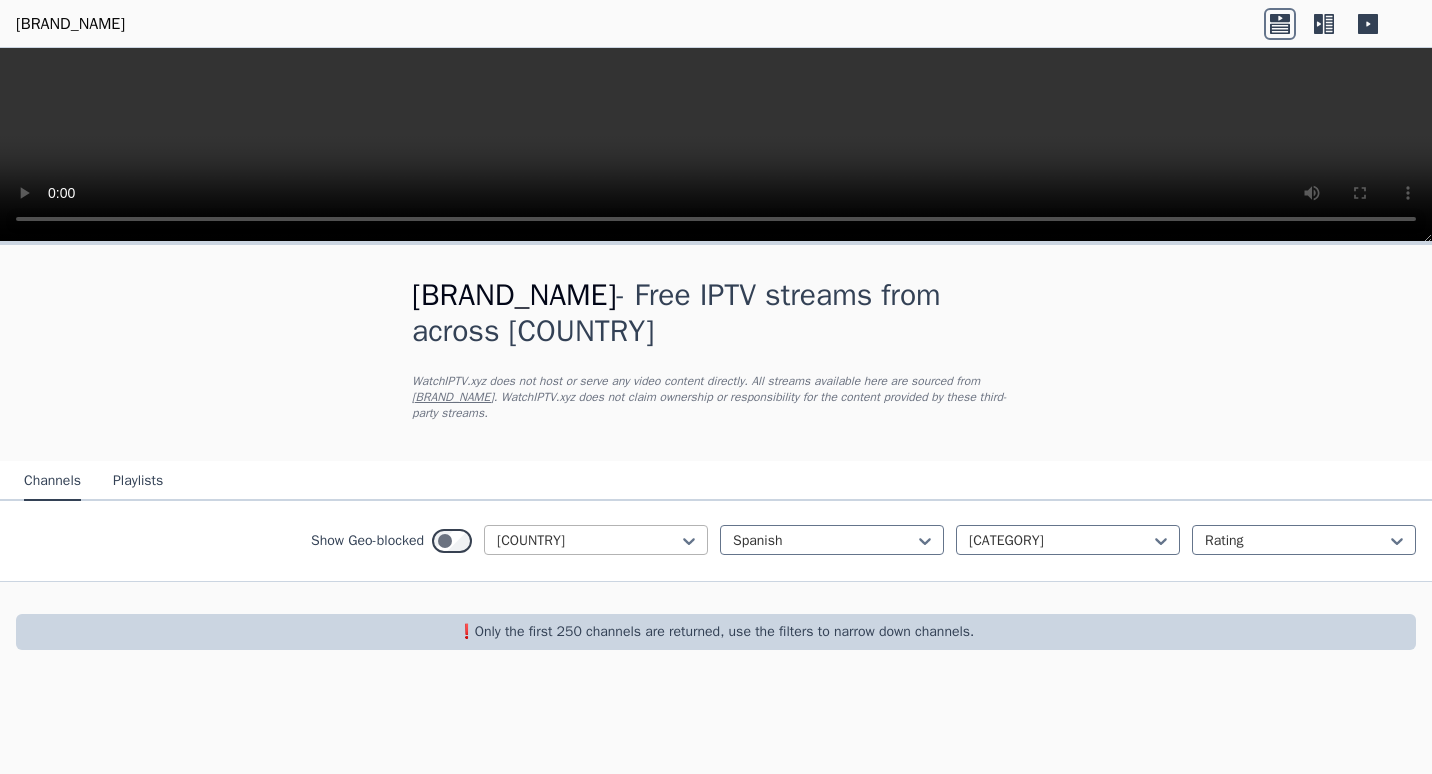 click at bounding box center (588, 541) 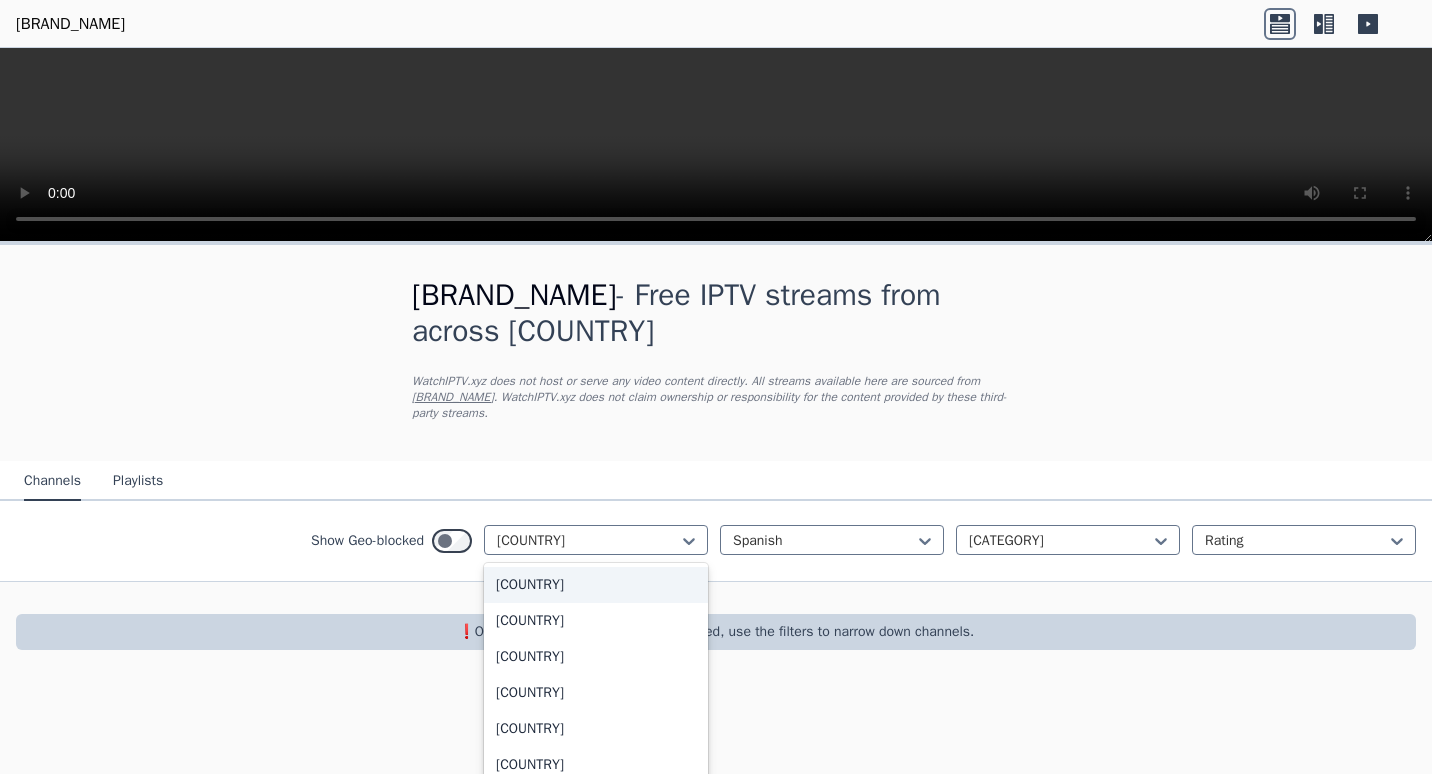 click on "[COUNTRY]" at bounding box center (596, 585) 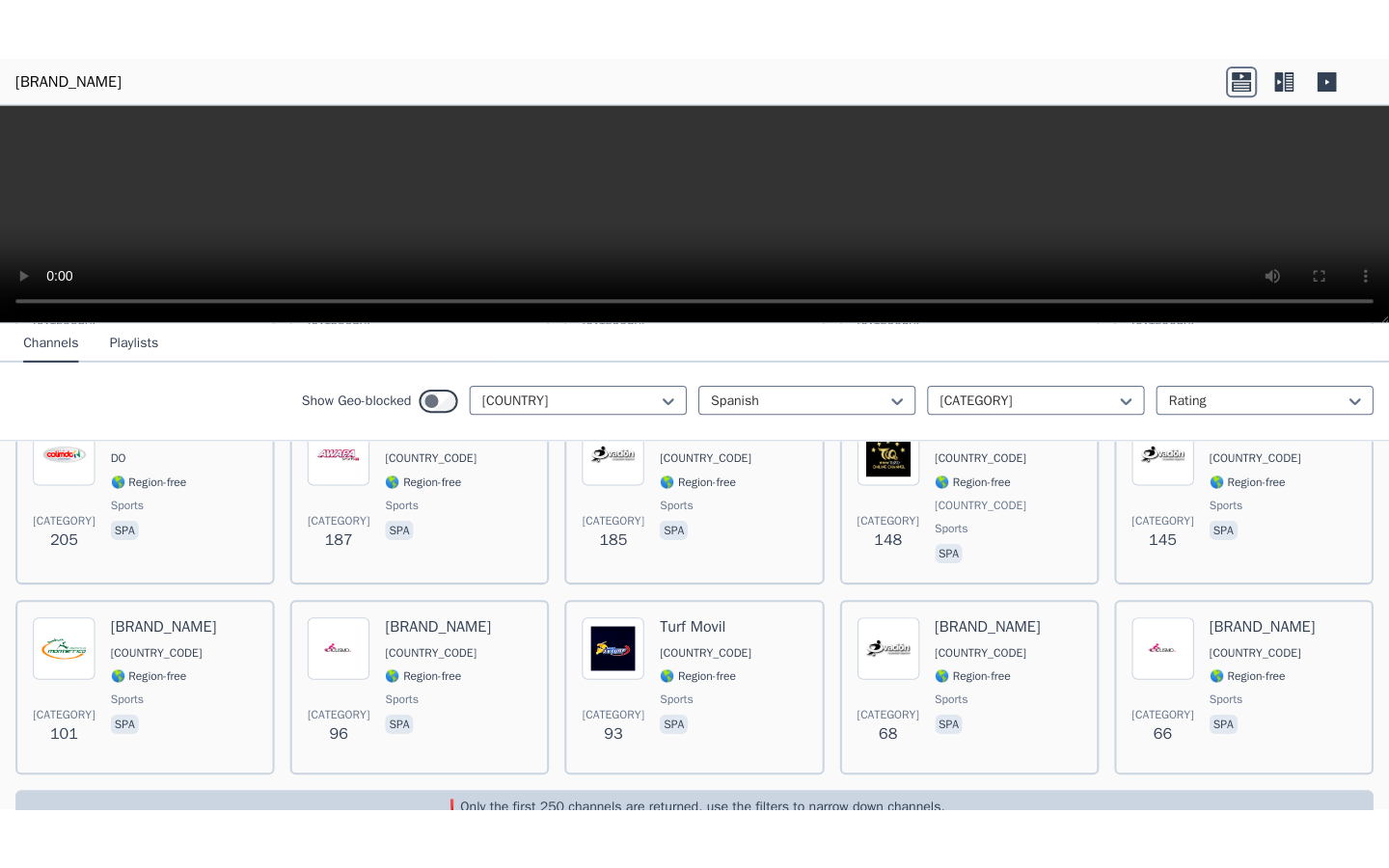 scroll, scrollTop: 364, scrollLeft: 0, axis: vertical 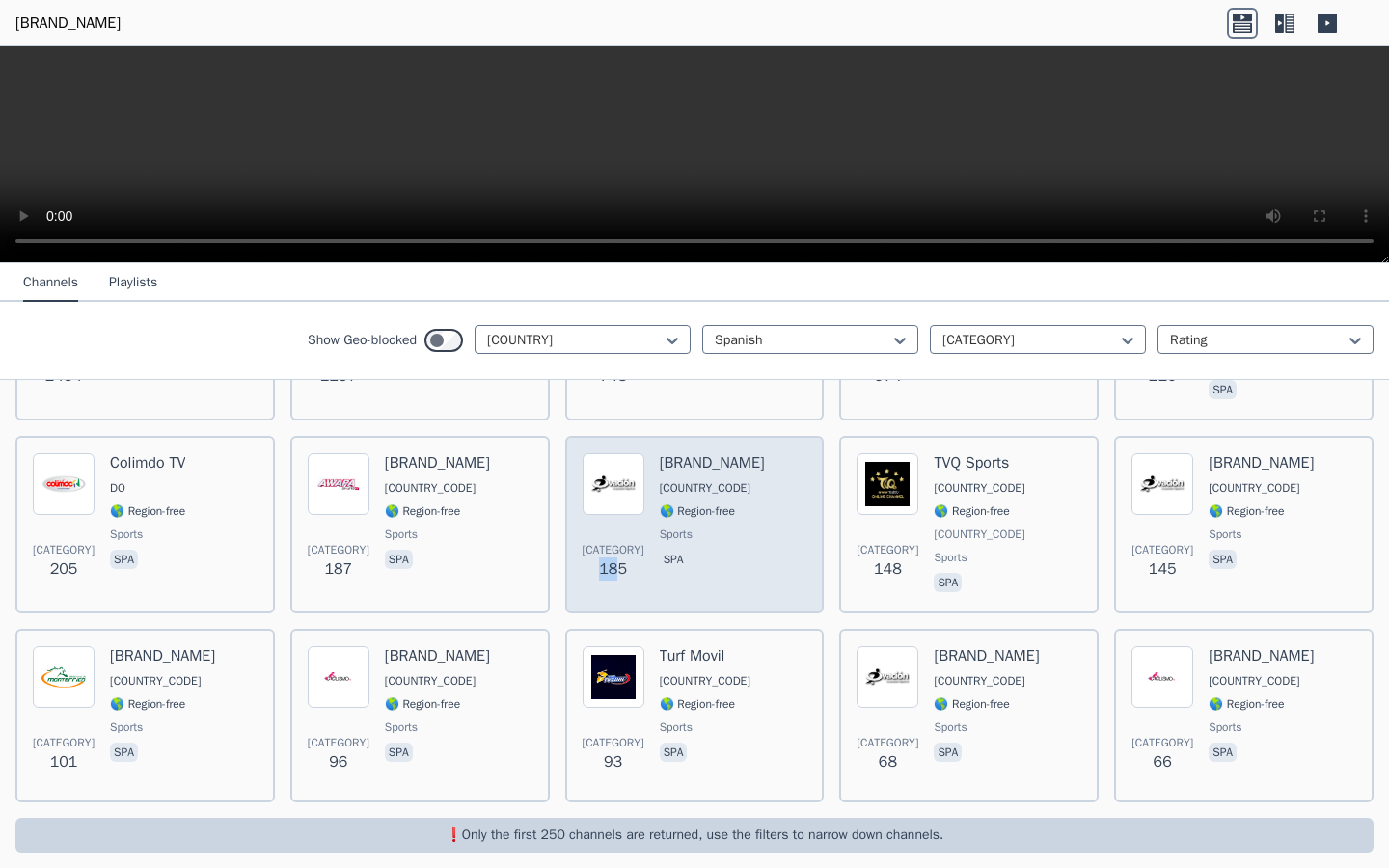 drag, startPoint x: 645, startPoint y: 556, endPoint x: 586, endPoint y: 561, distance: 59.211485 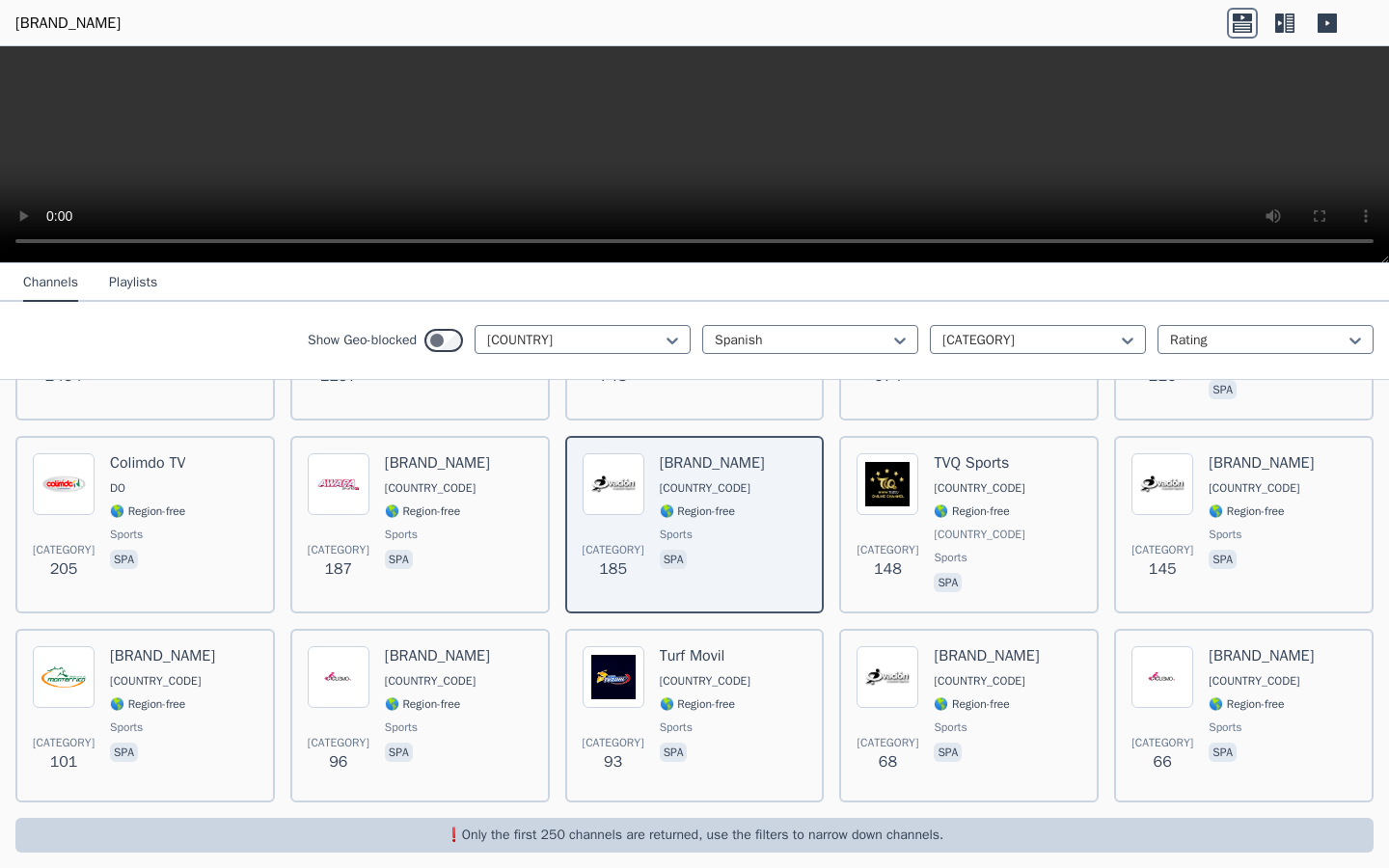 click on "Popularity 2454 Real Madrid TV ES 🌎 Region-free sports spa Popularity 1157 Real Madrid TV ES 🌎 Region-free sports spa Popularity 748 ITV Deportes MX 🌎 Region-free entertainment sports spa Popularity 674 Tigo Sports GT 🌎 Region-free sports spa Popularity 216 FTV BO 🌎 Region-free Facetas Televisión sports spa Popularity 205 Colimdo TV DO 🌎 Region-free sports spa Popularity 187 Awapa Sports TV SV 🌎 Region-free sports spa Popularity 185 Ovacion TV PE 🌎 Region-free sports spa Popularity 148 TVQ Sports GT 🌎 Region-free TVQ sports spa Popularity 145 Ovacion TV PE 🌎 Region-free sports spa Popularity 101 Monterrico TV PE 🌎 Region-free sports spa Popularity 96 Mas Ciclismo TV CR 🌎 Region-free sports spa Popularity 93 Turf Movil CL 🌎 Region-free sports spa Popularity 68 Ovacion TV PE 🌎 Region-free sports spa Popularity 66 Mas Ciclismo TV CR 🌎 Region-free sports spa" at bounding box center (694, 523) 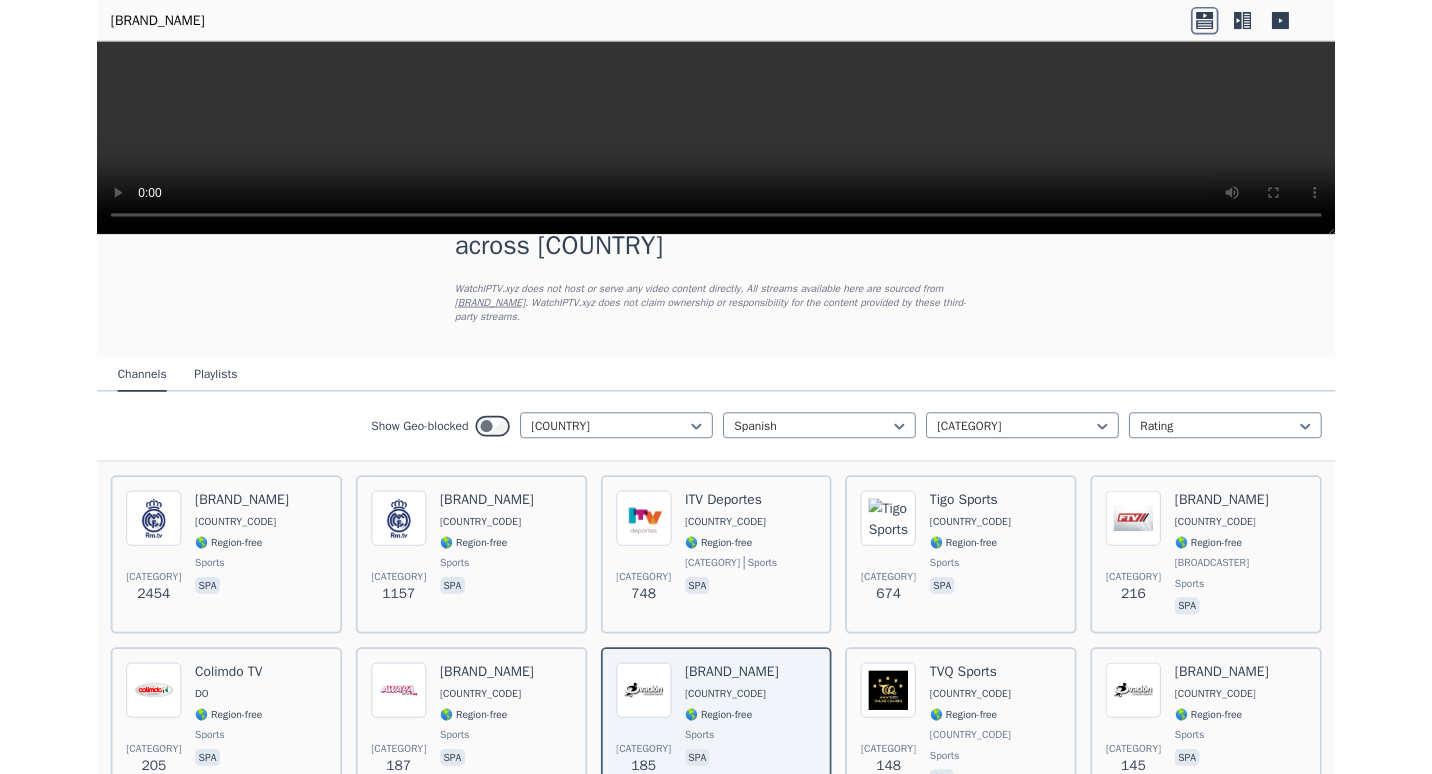 scroll, scrollTop: 0, scrollLeft: 0, axis: both 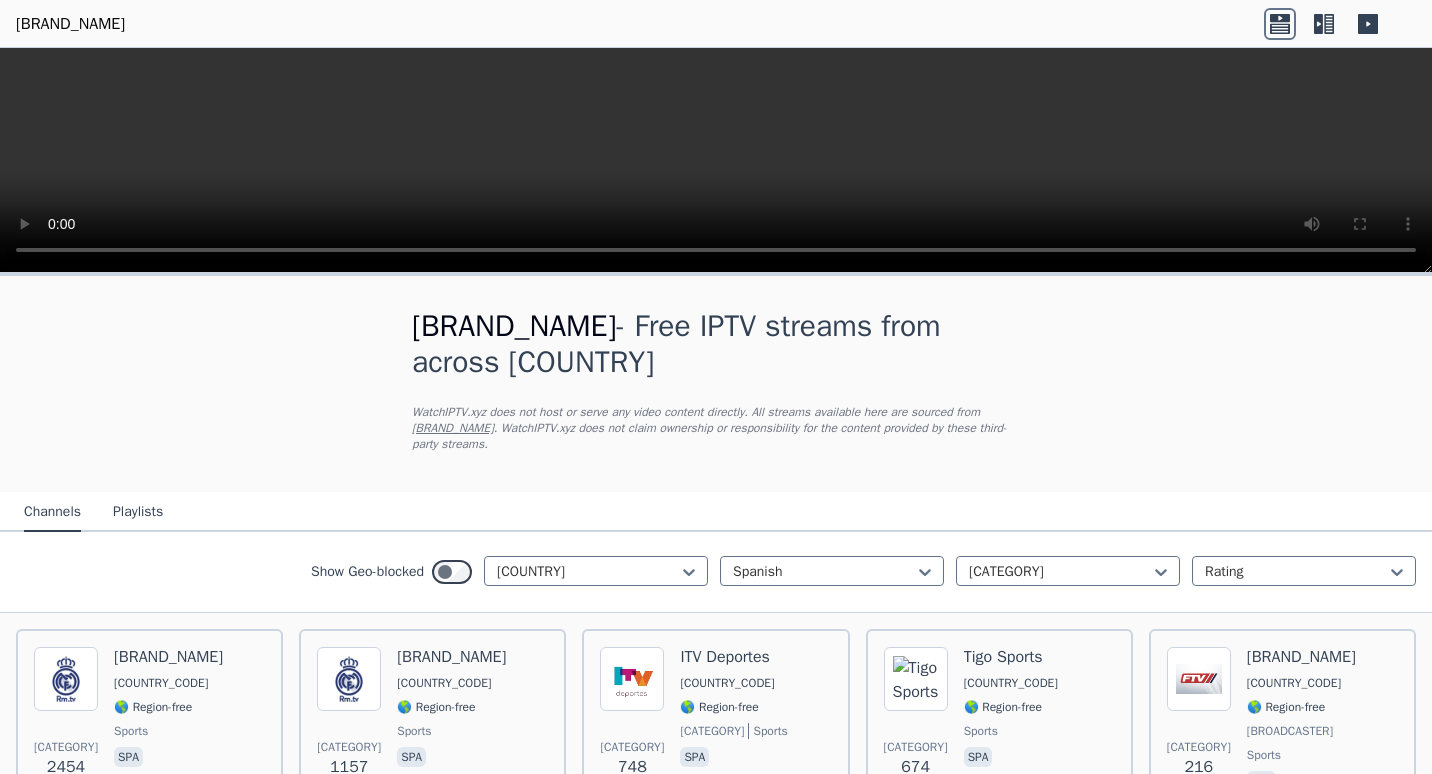 click at bounding box center [1324, 24] 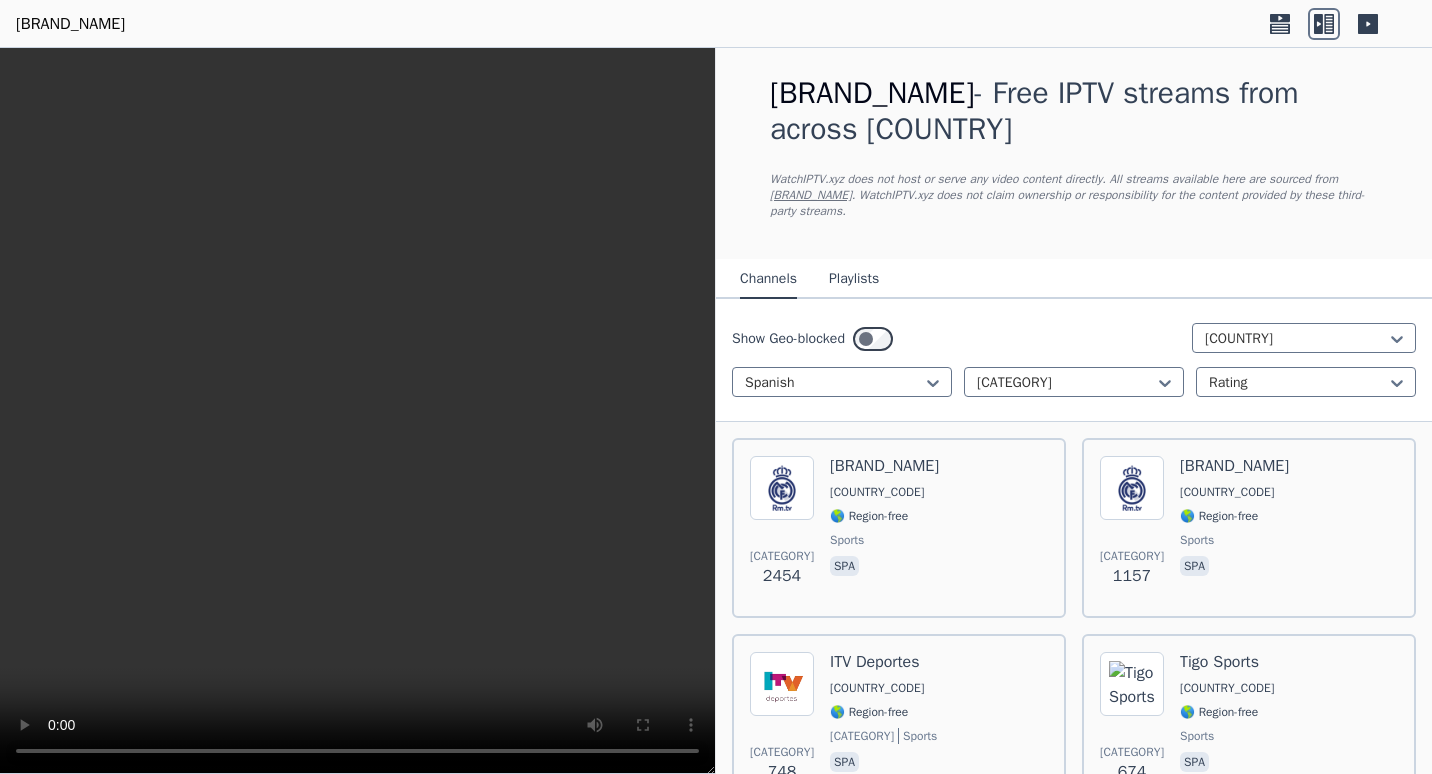 scroll, scrollTop: 0, scrollLeft: 0, axis: both 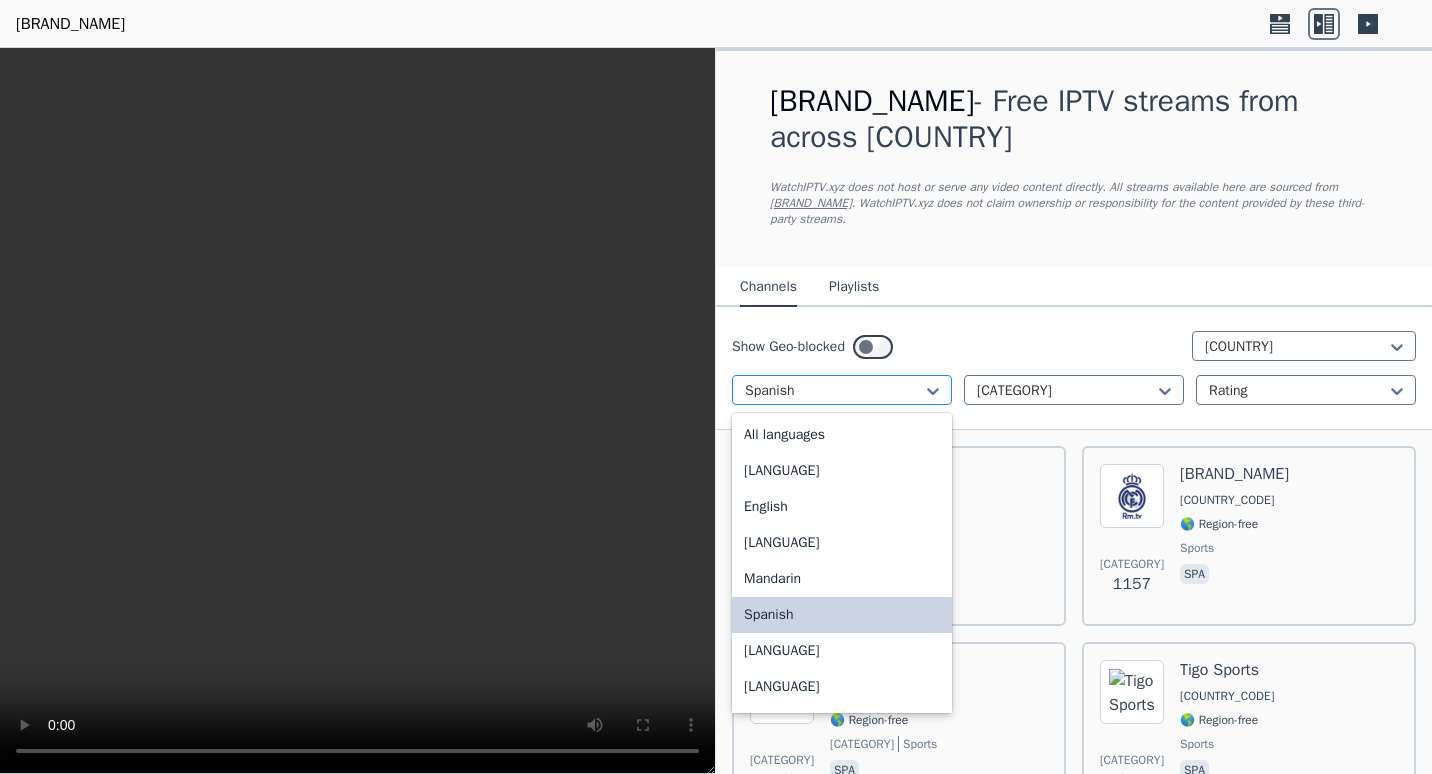 click at bounding box center [834, 391] 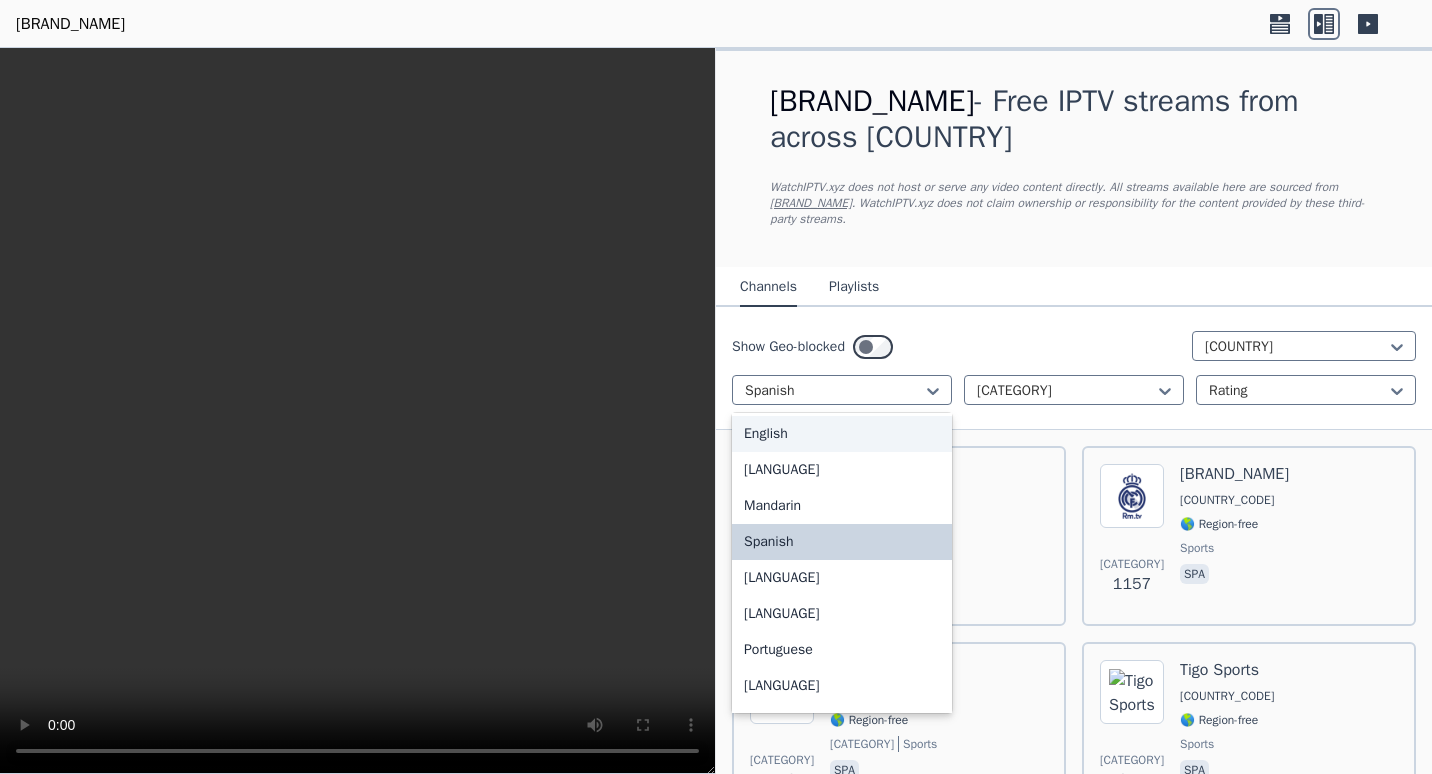 scroll, scrollTop: 0, scrollLeft: 0, axis: both 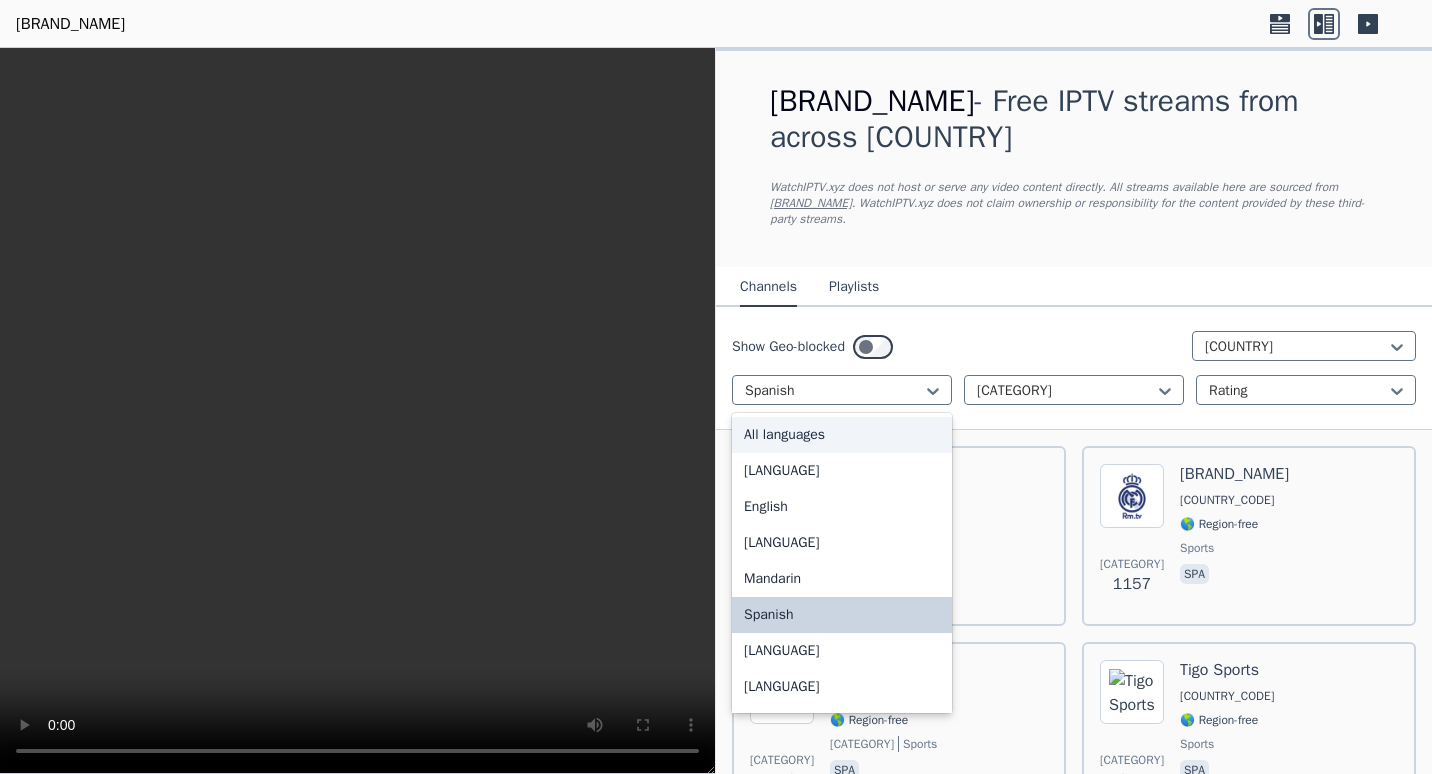 click on "All languages" at bounding box center (842, 435) 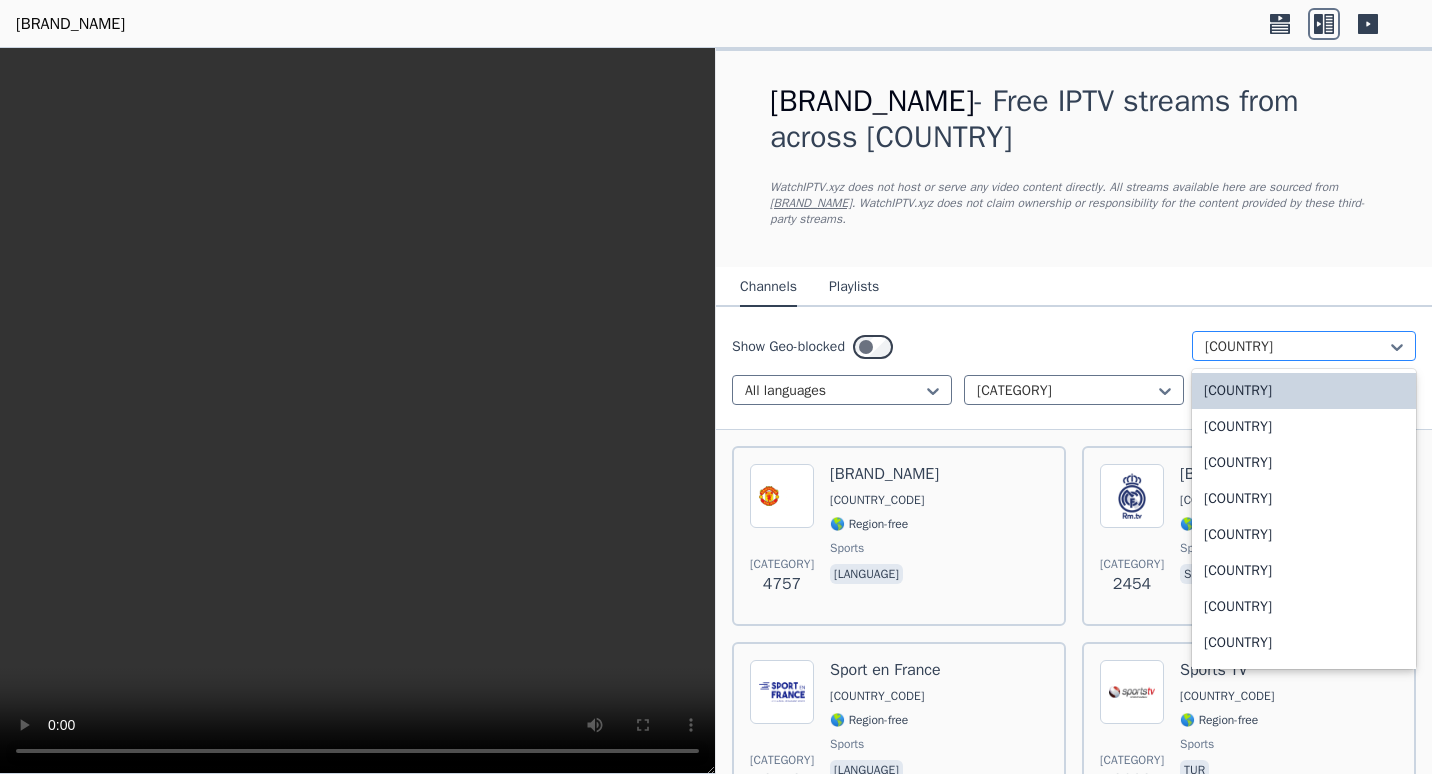 click at bounding box center [1296, 347] 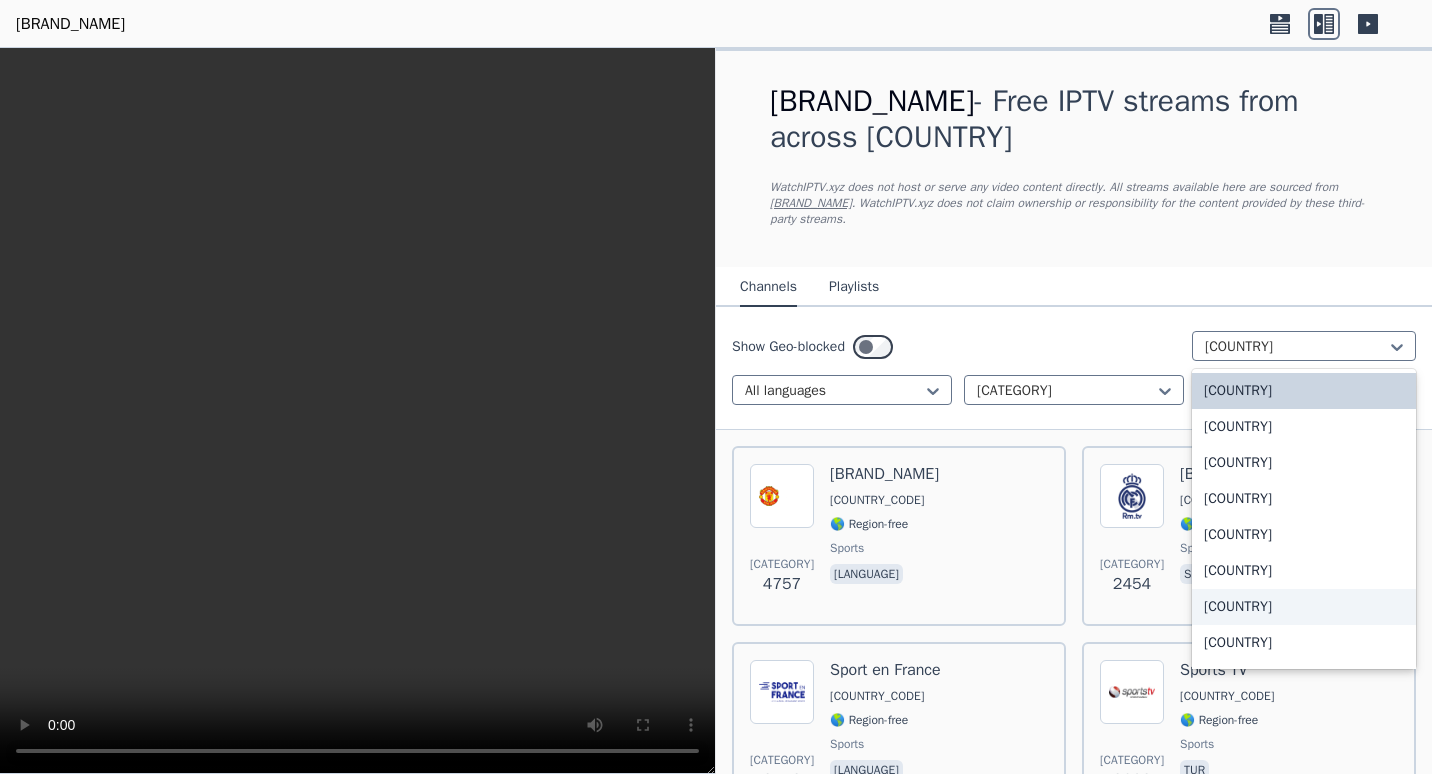 click on "[COUNTRY]" at bounding box center (1304, 607) 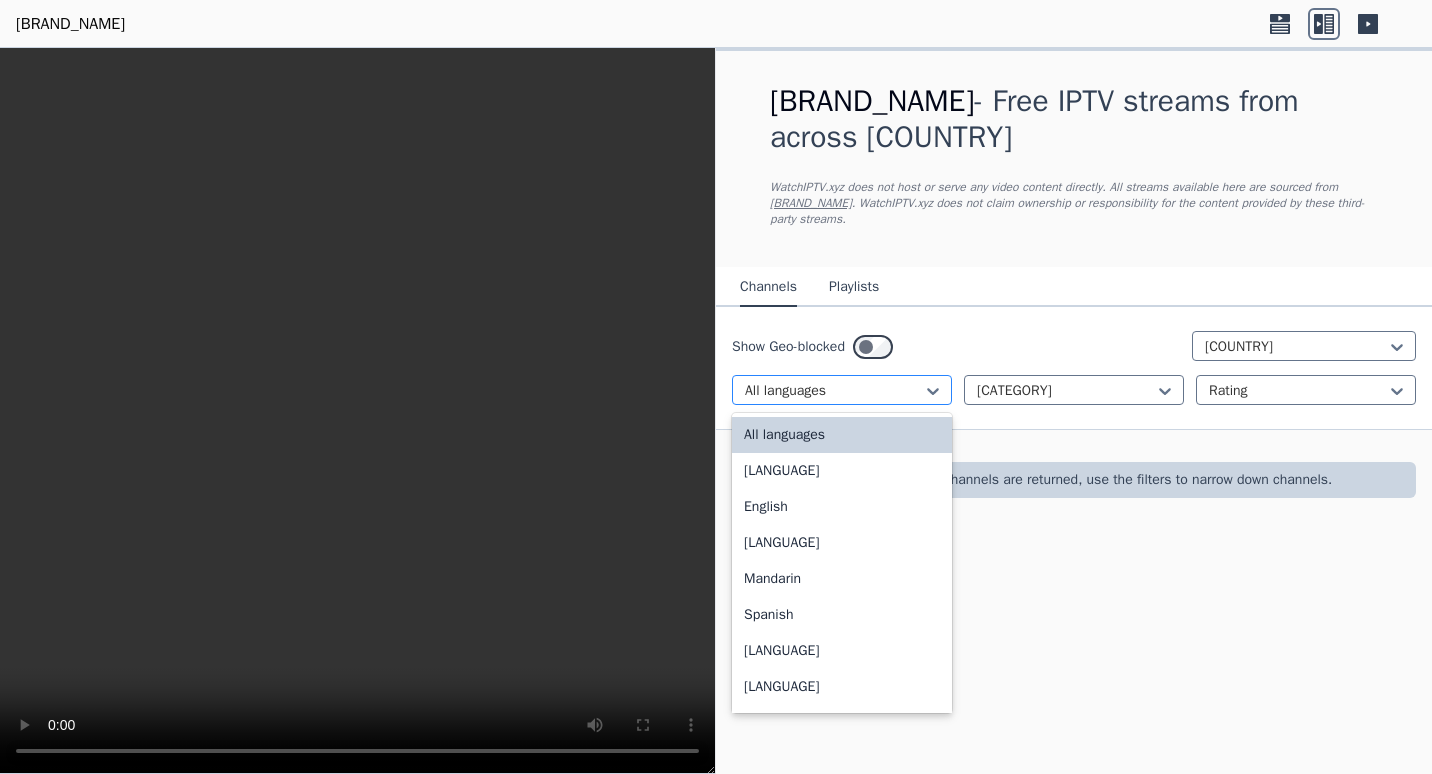 click at bounding box center [834, 391] 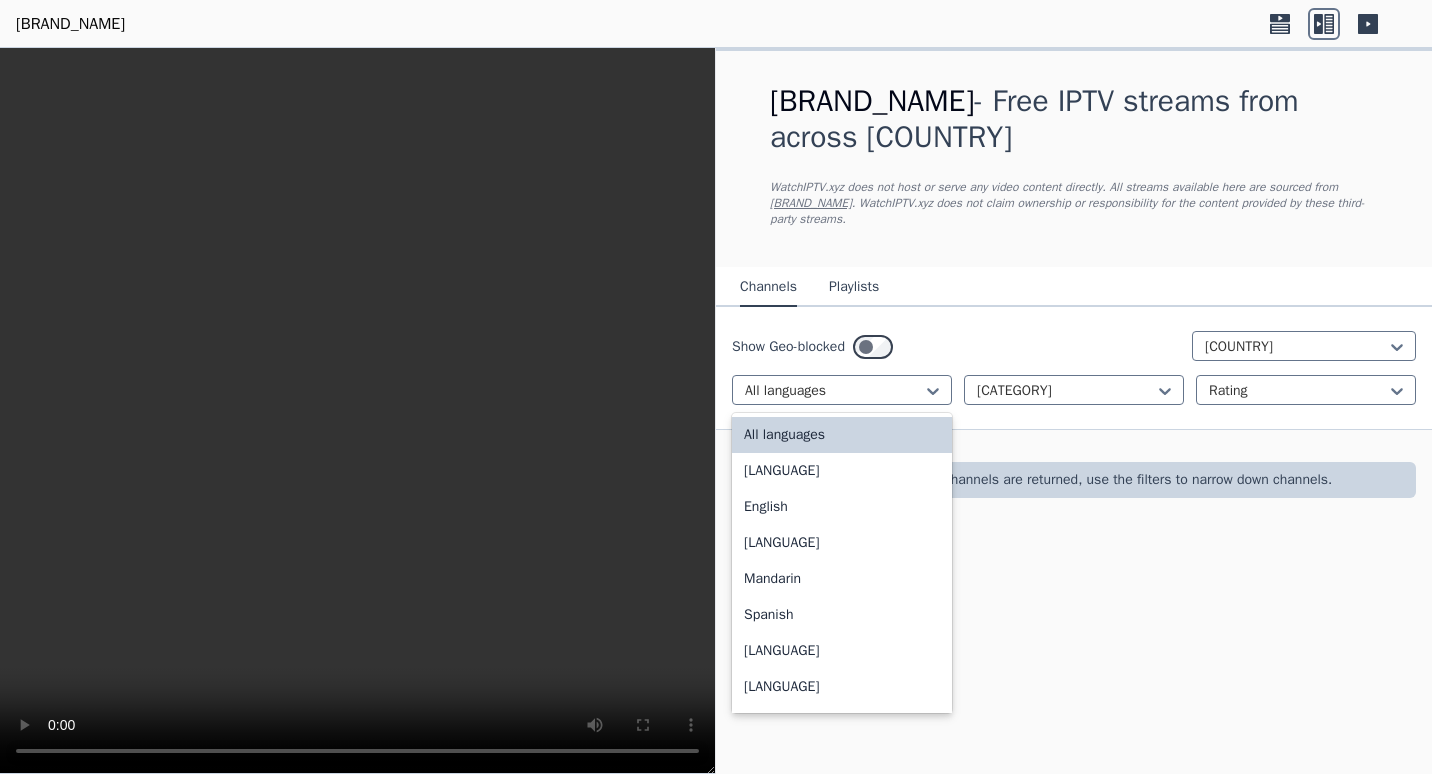 click on "Show Geo-blocked [COUNTRY]" at bounding box center [1074, 368] 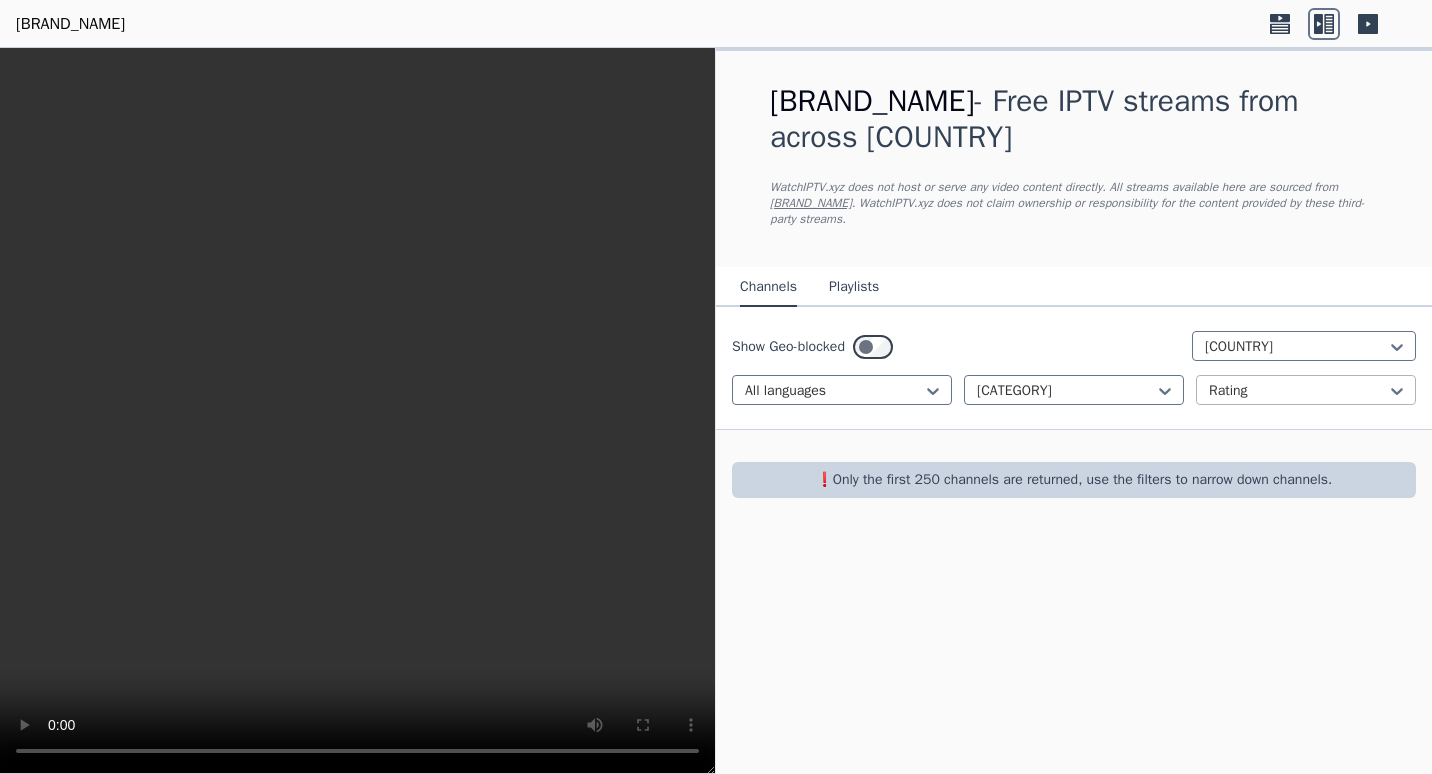 click at bounding box center (834, 391) 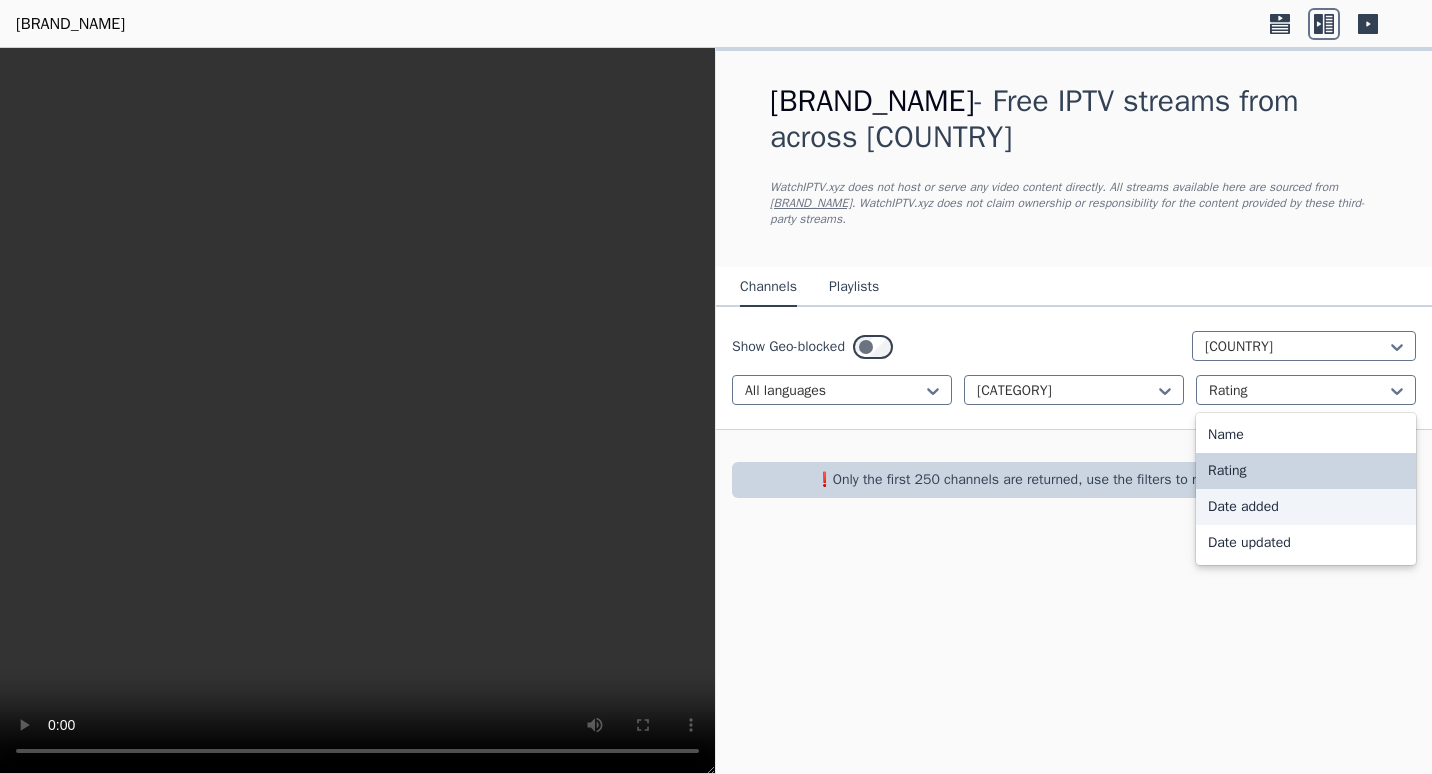 click on "Date added" at bounding box center [1306, 507] 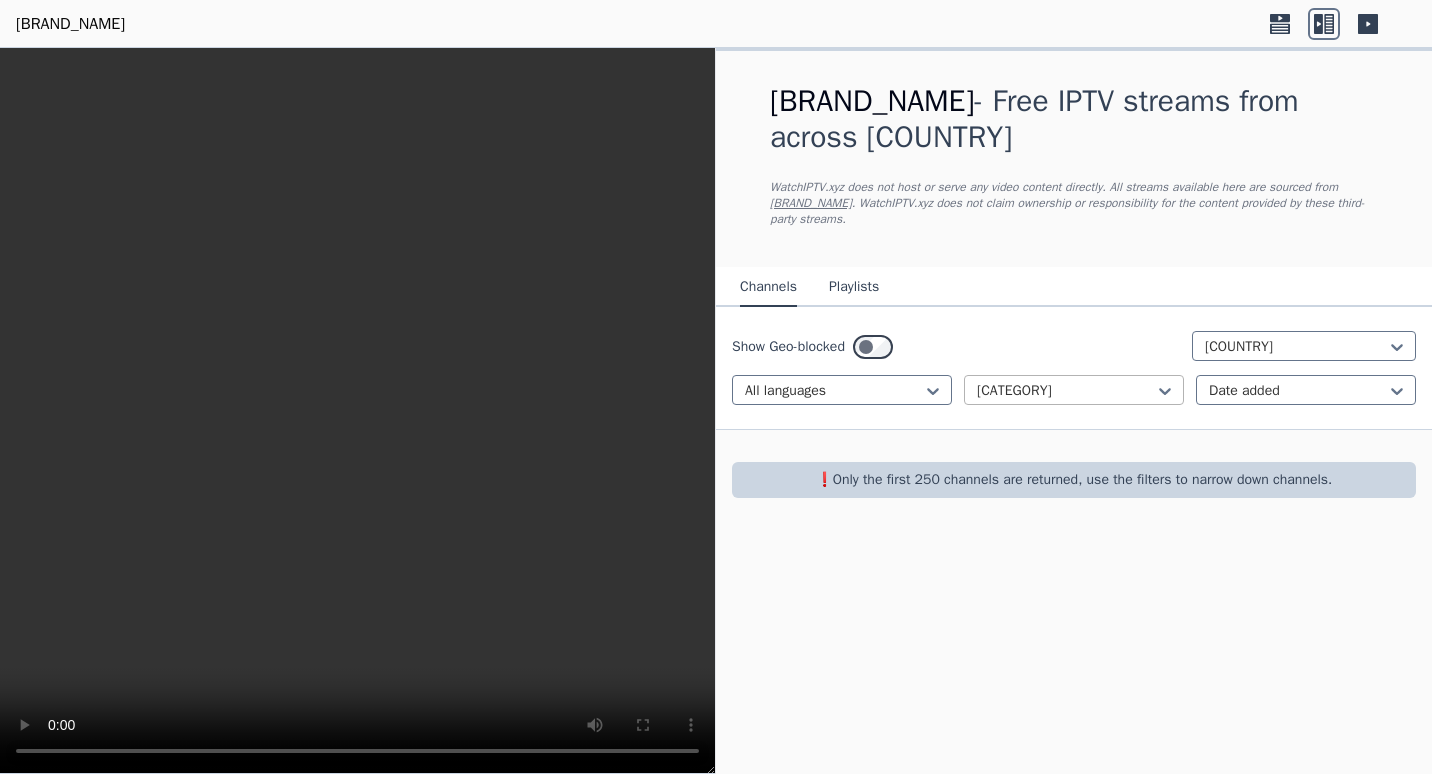 click on "[CATEGORY]" at bounding box center [842, 390] 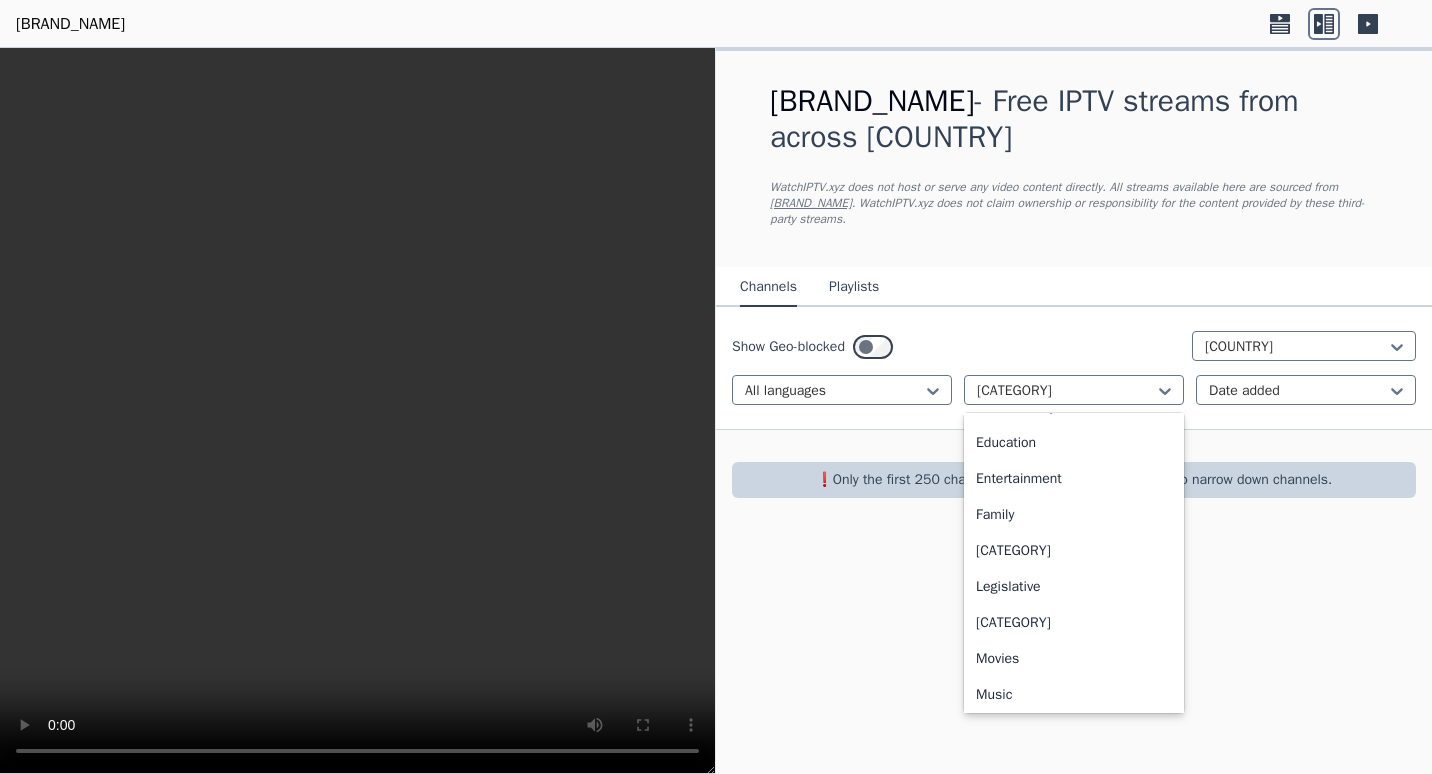 scroll, scrollTop: 0, scrollLeft: 0, axis: both 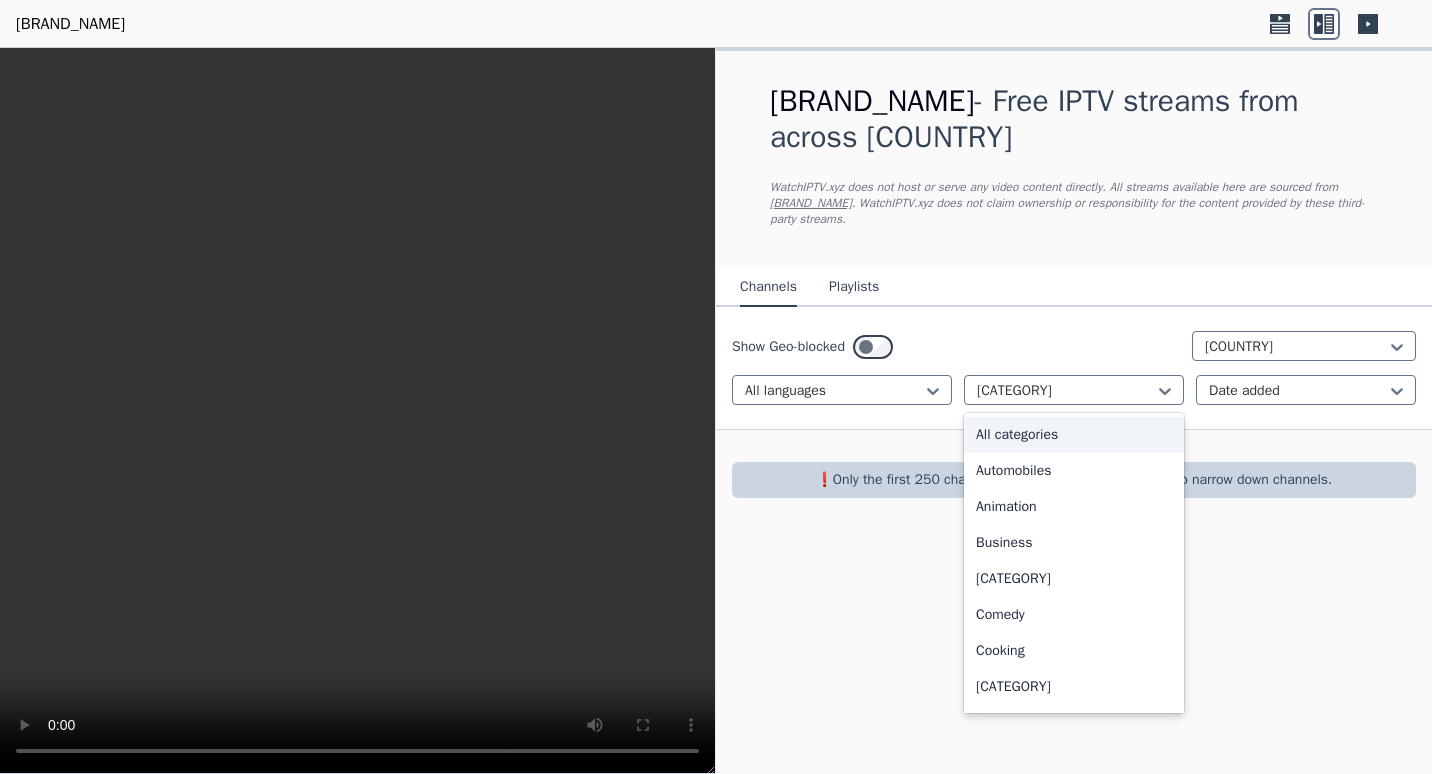 click on "All categories" at bounding box center [1074, 435] 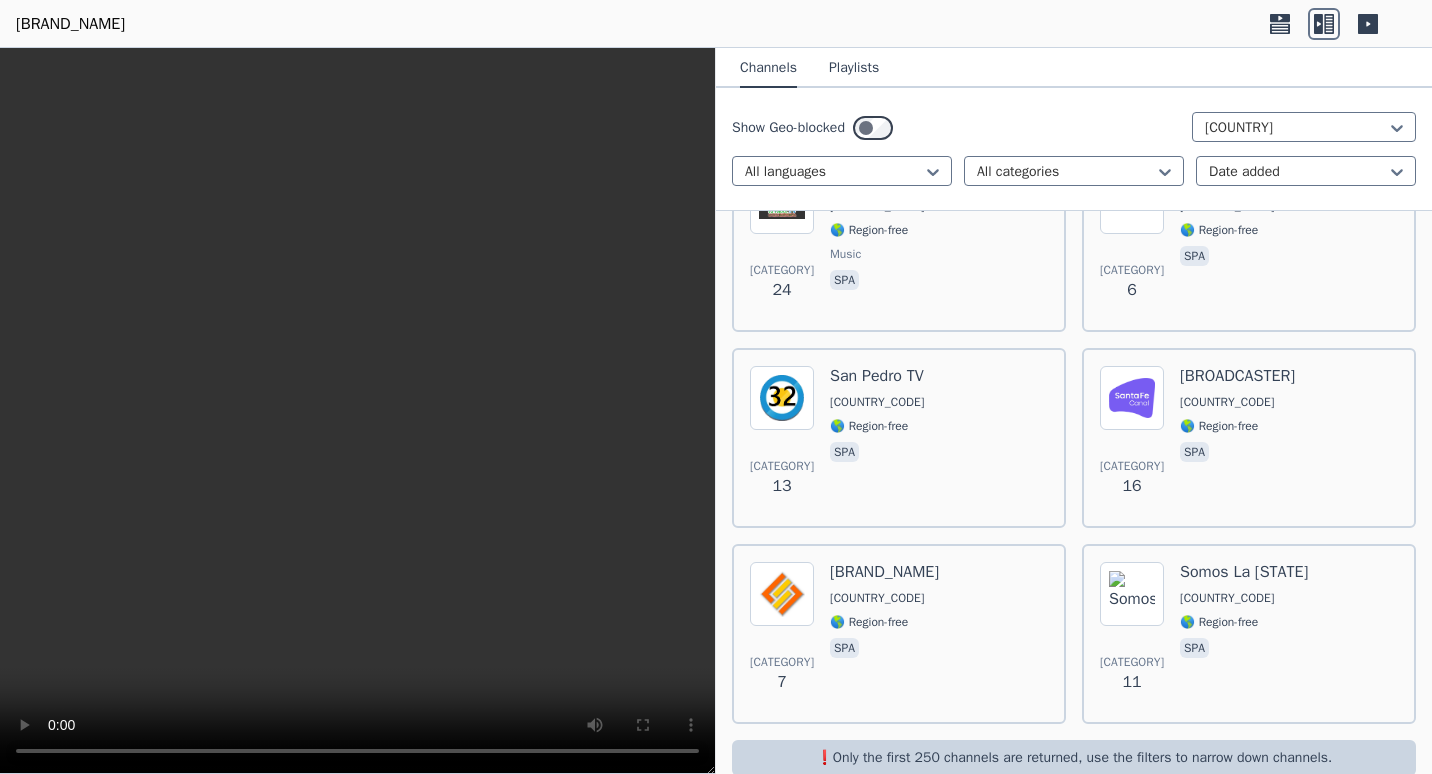 scroll, scrollTop: 8552, scrollLeft: 0, axis: vertical 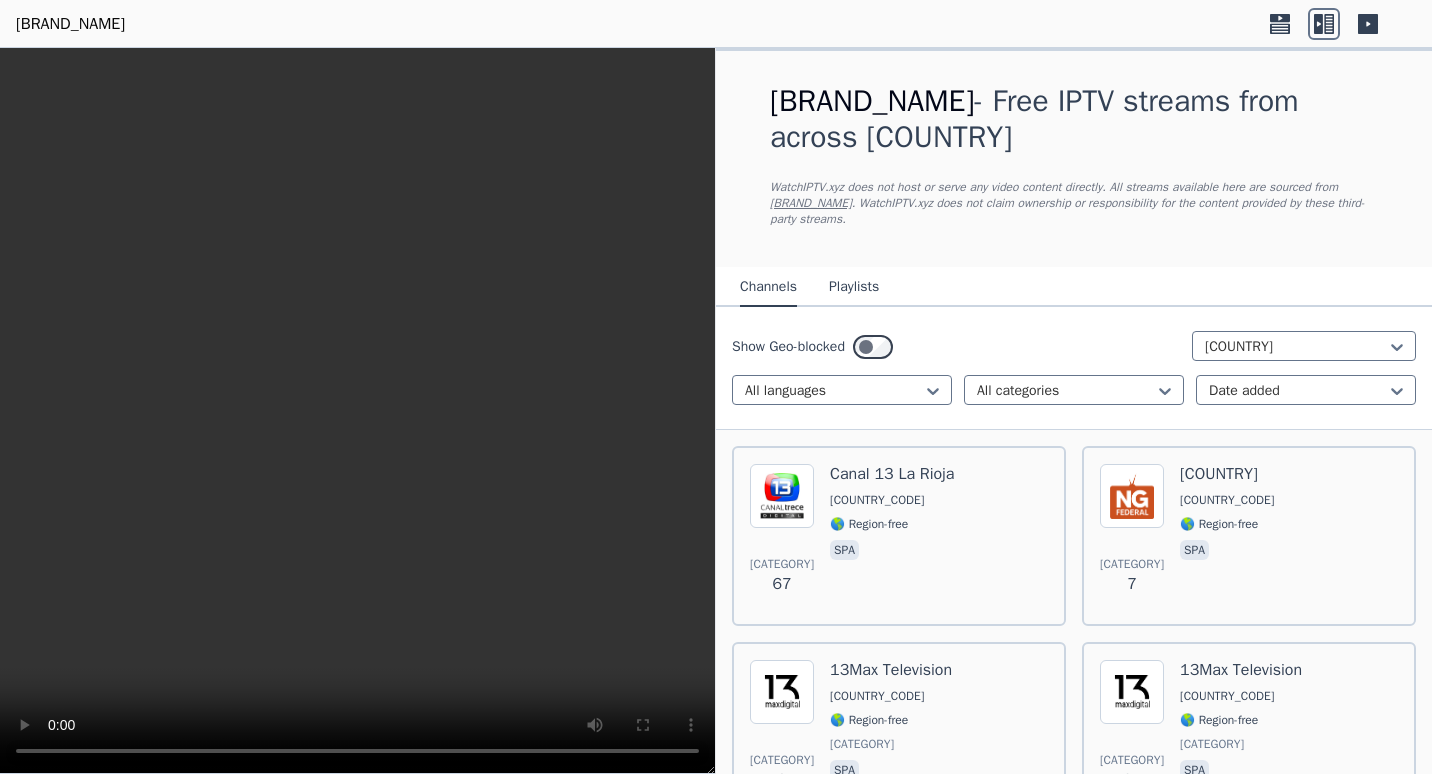 click on "[BRAND_NAME]" at bounding box center [70, 24] 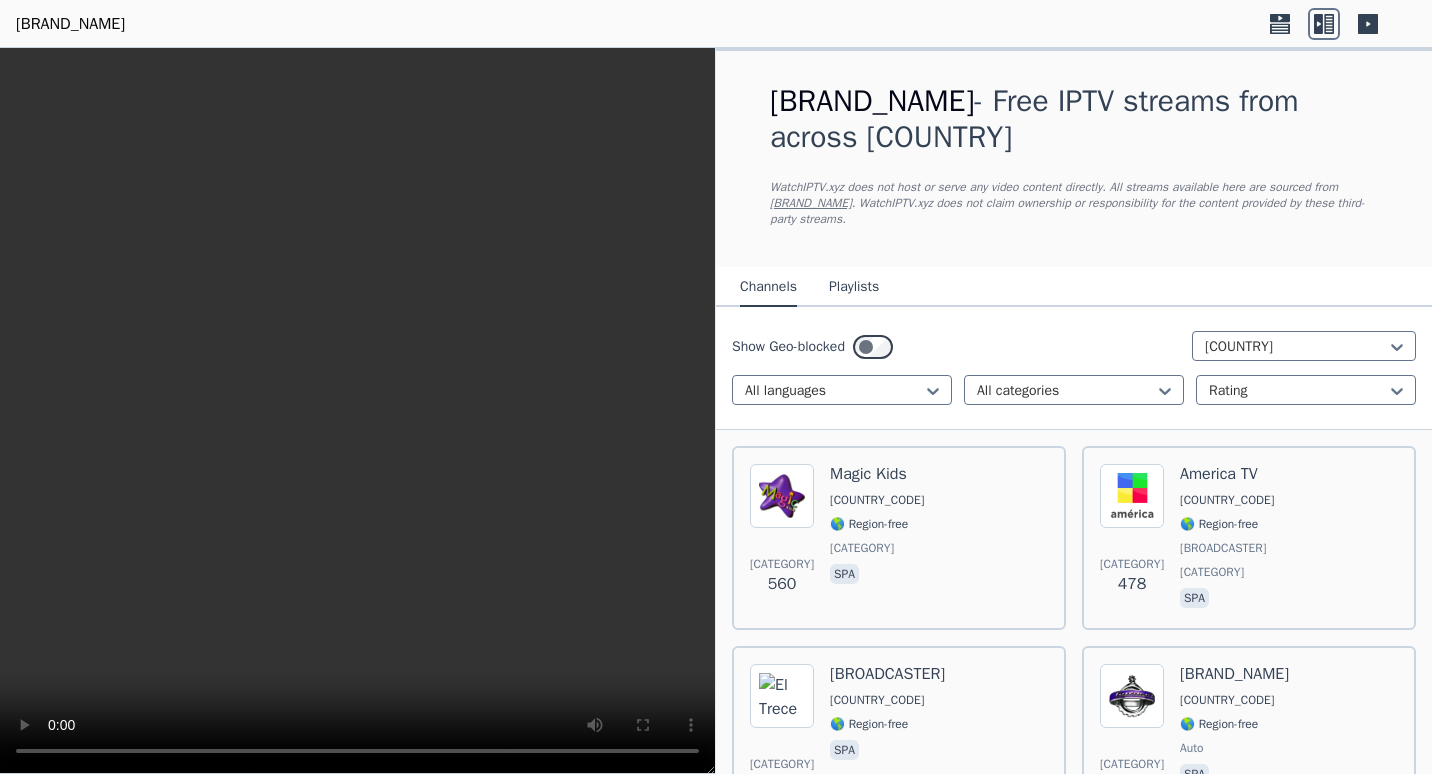 click on "[BRAND_NAME]" at bounding box center (716, 24) 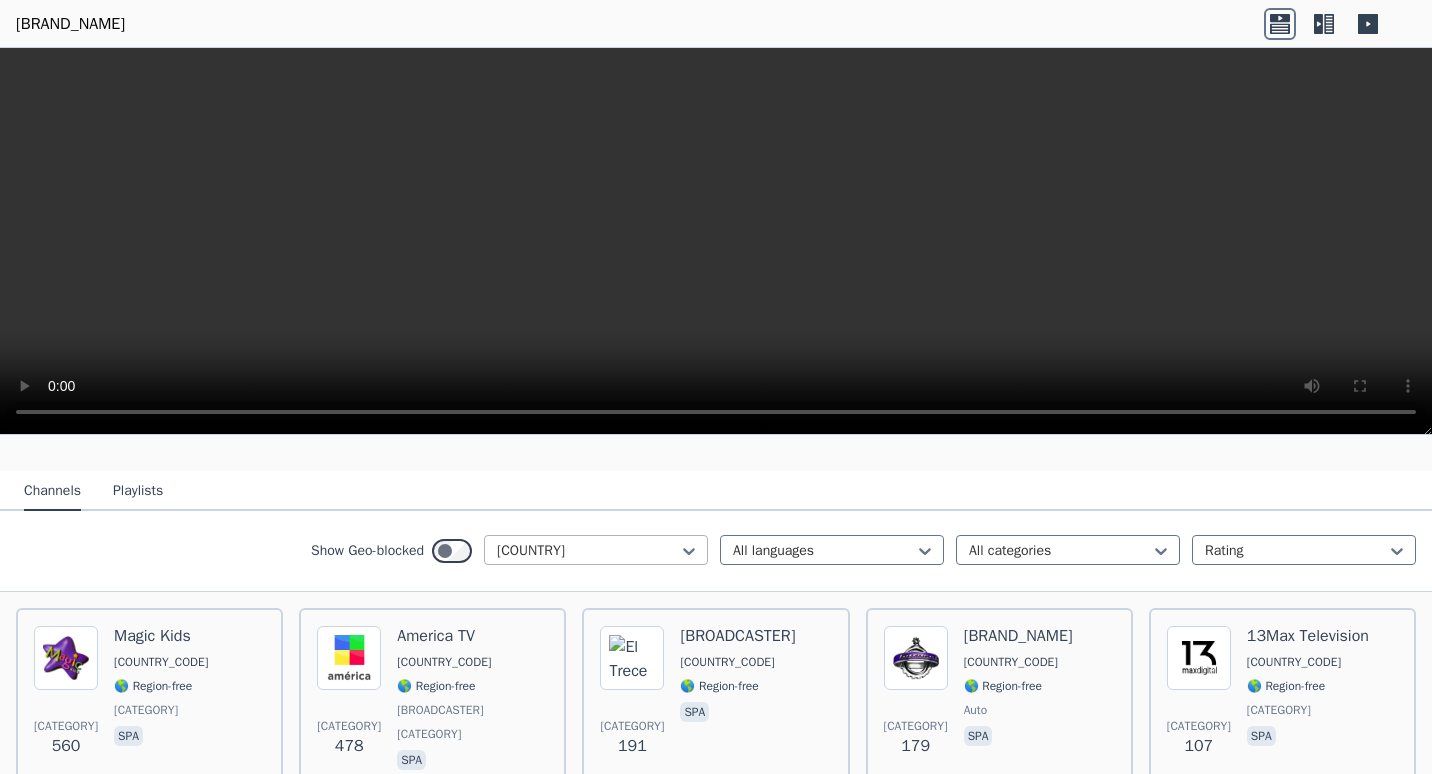 scroll, scrollTop: 200, scrollLeft: 0, axis: vertical 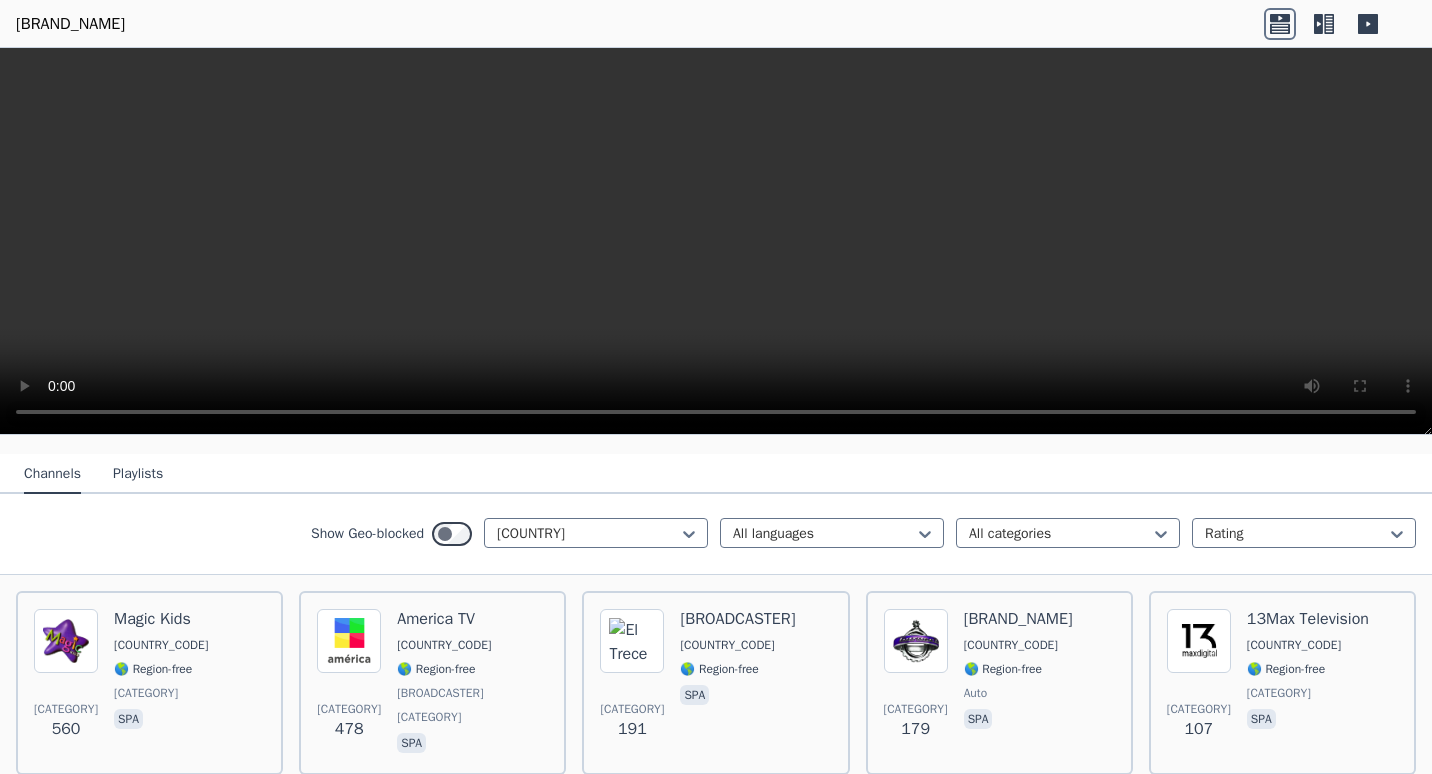 click on "Playlists" at bounding box center [138, 475] 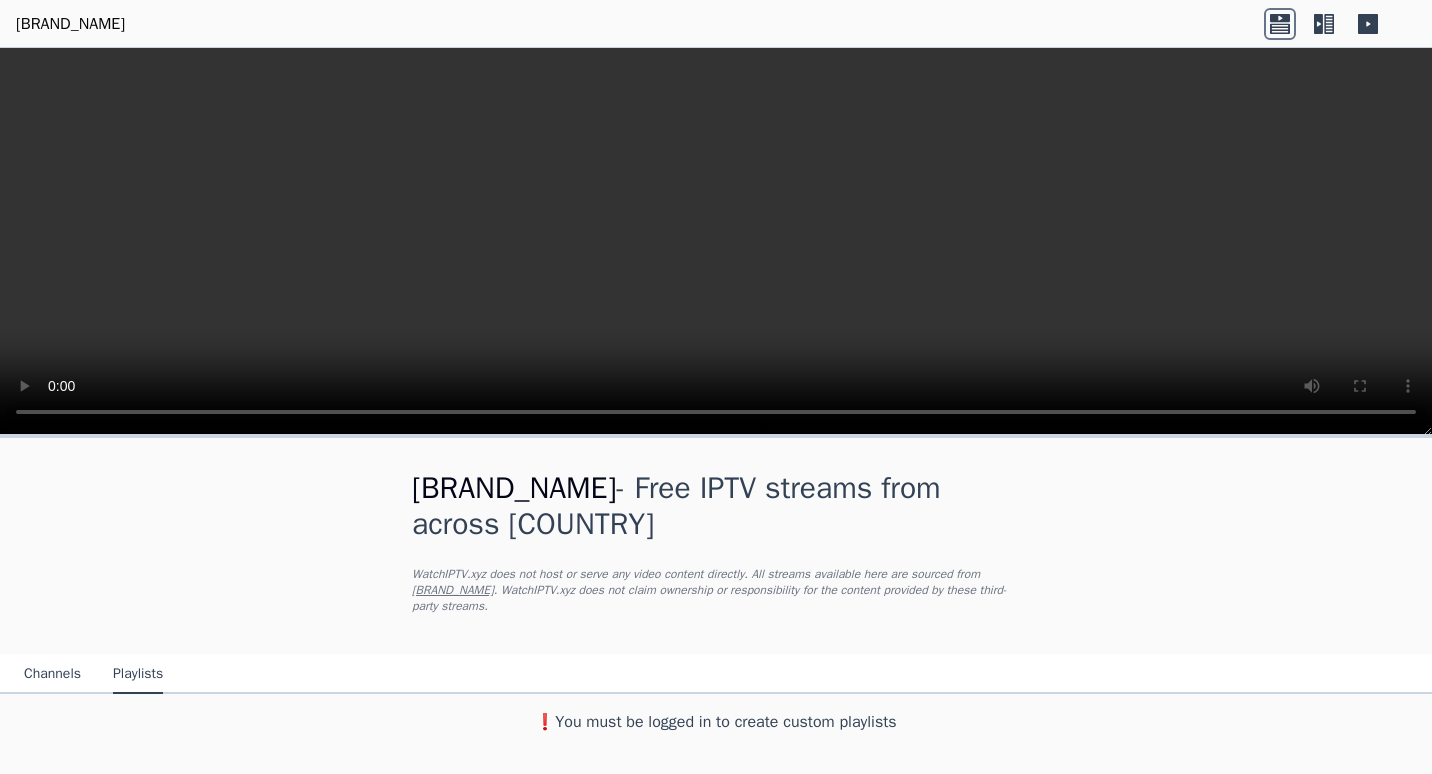 scroll, scrollTop: 0, scrollLeft: 0, axis: both 